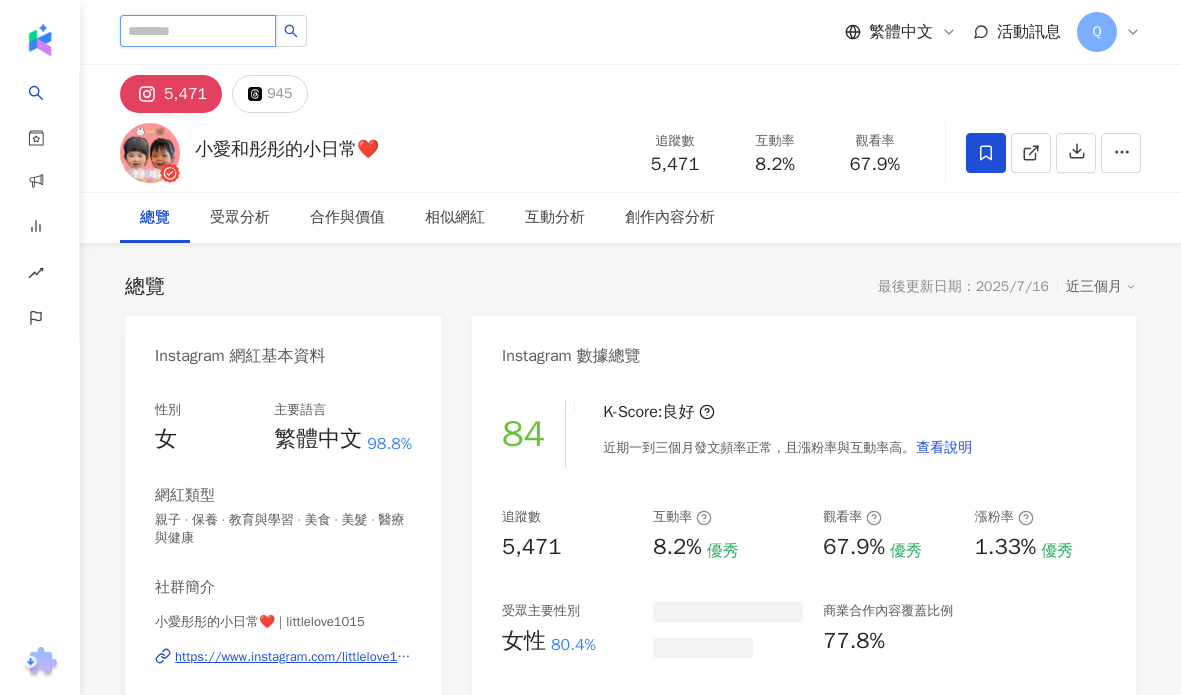 click at bounding box center [198, 31] 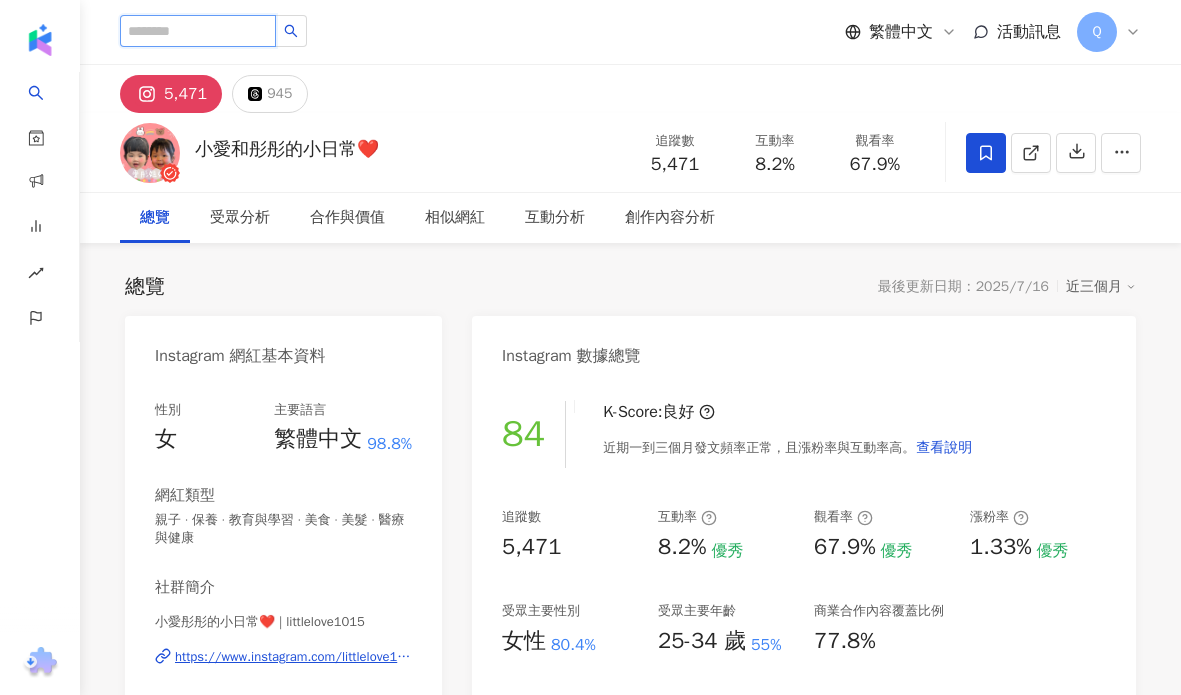 drag, startPoint x: 220, startPoint y: 12, endPoint x: 216, endPoint y: 23, distance: 11.7046995 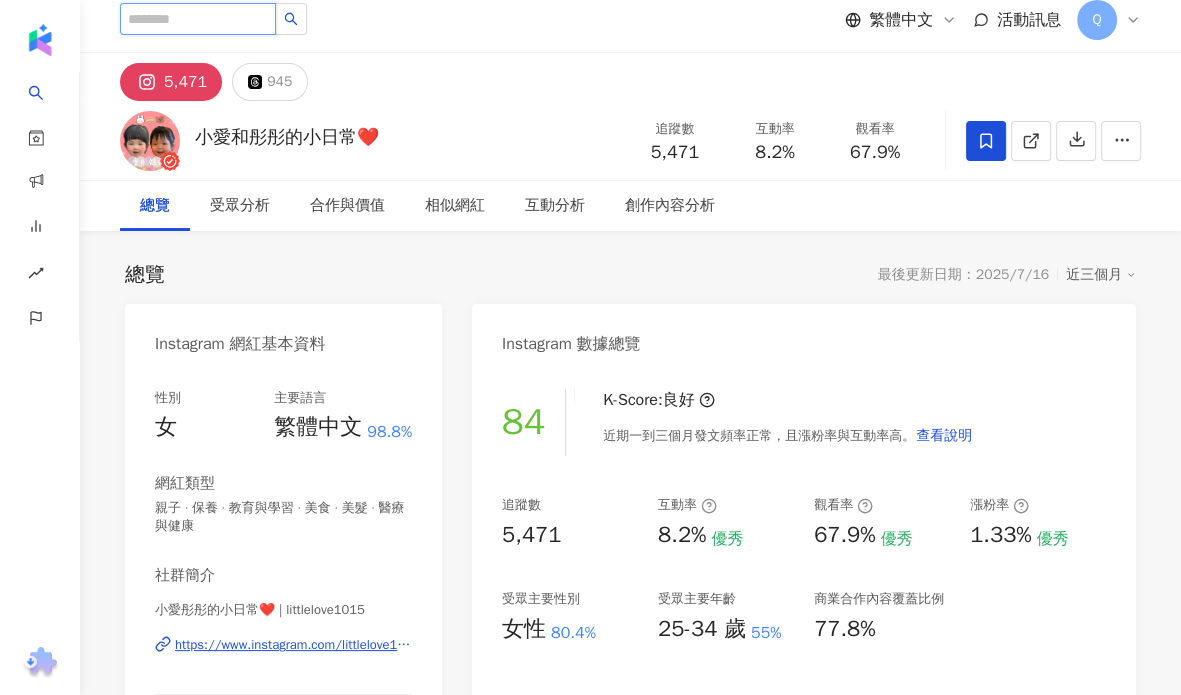 scroll, scrollTop: 12, scrollLeft: 0, axis: vertical 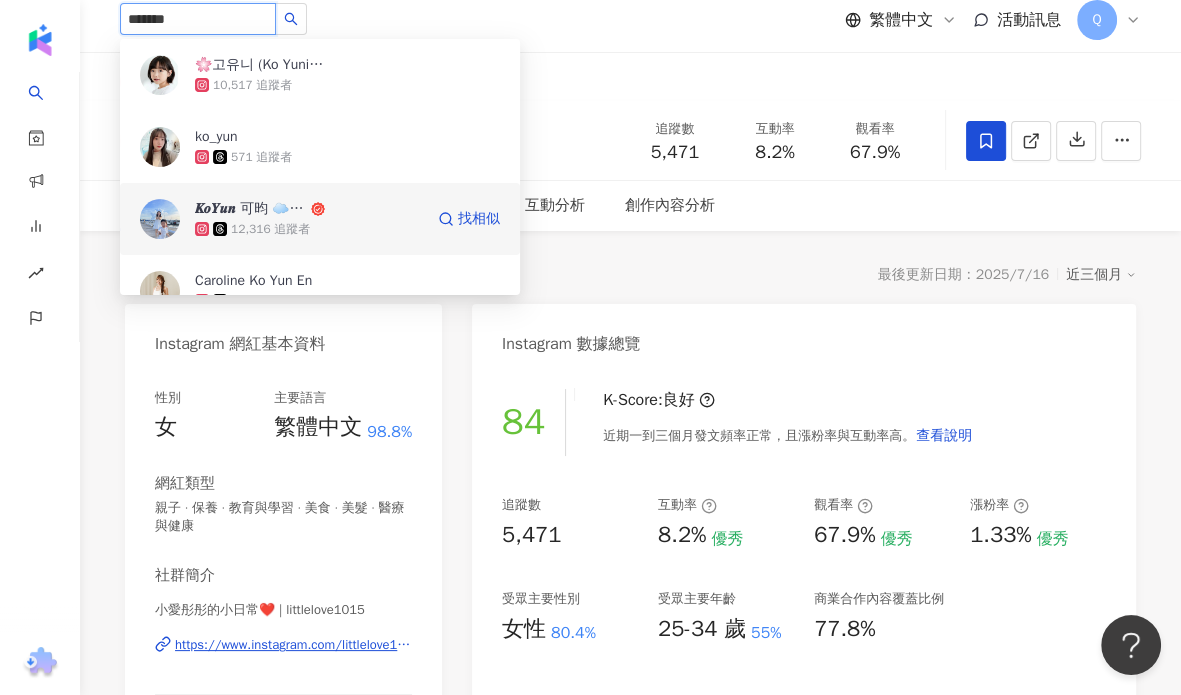 click on "𝑲𝒐𝒀𝒖𝒏 可昀 ☁️ 恩宇媽咪育兒頻道" at bounding box center (251, 209) 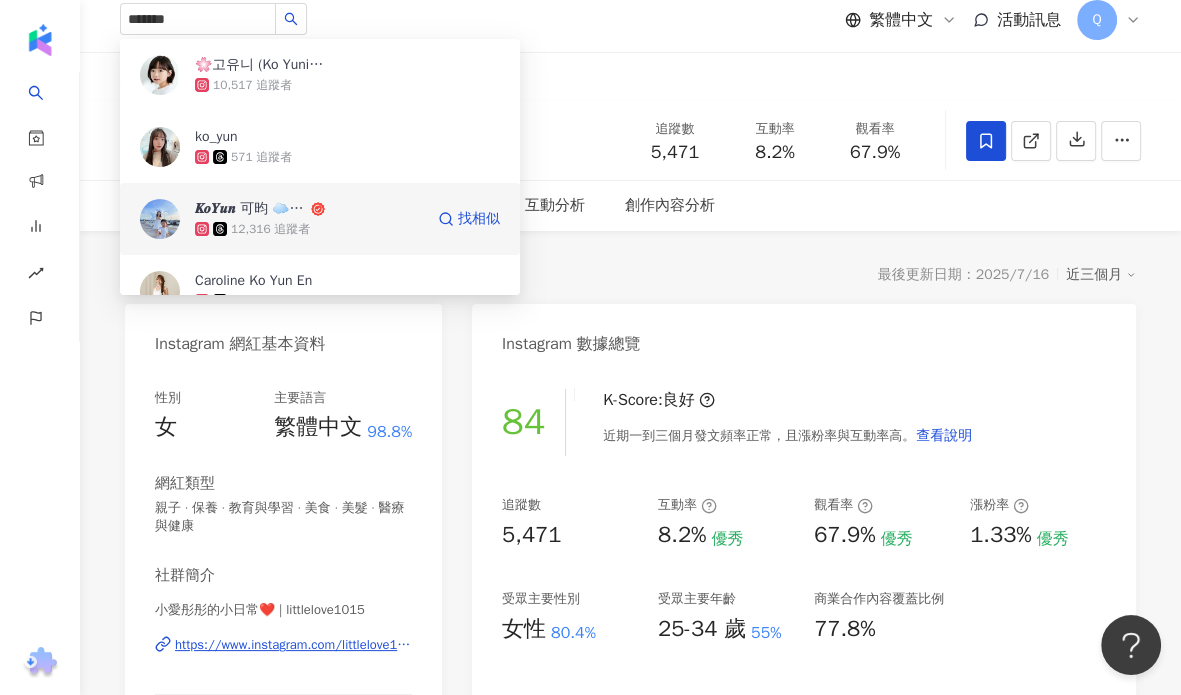 type 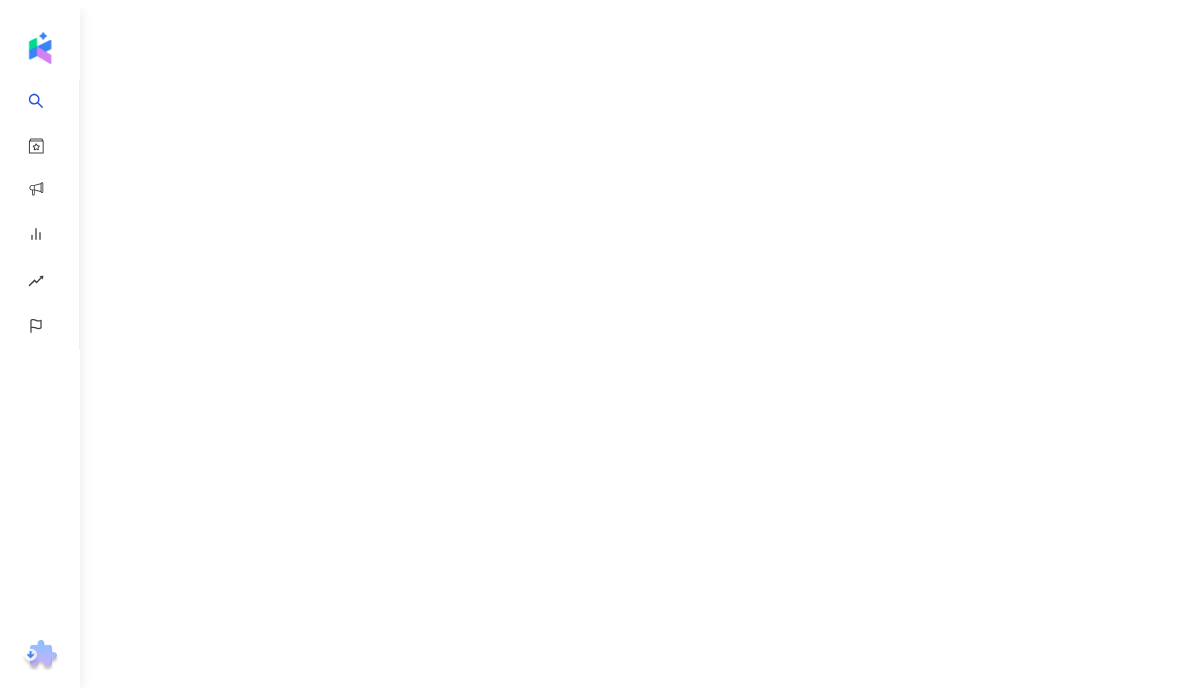 scroll, scrollTop: 0, scrollLeft: 0, axis: both 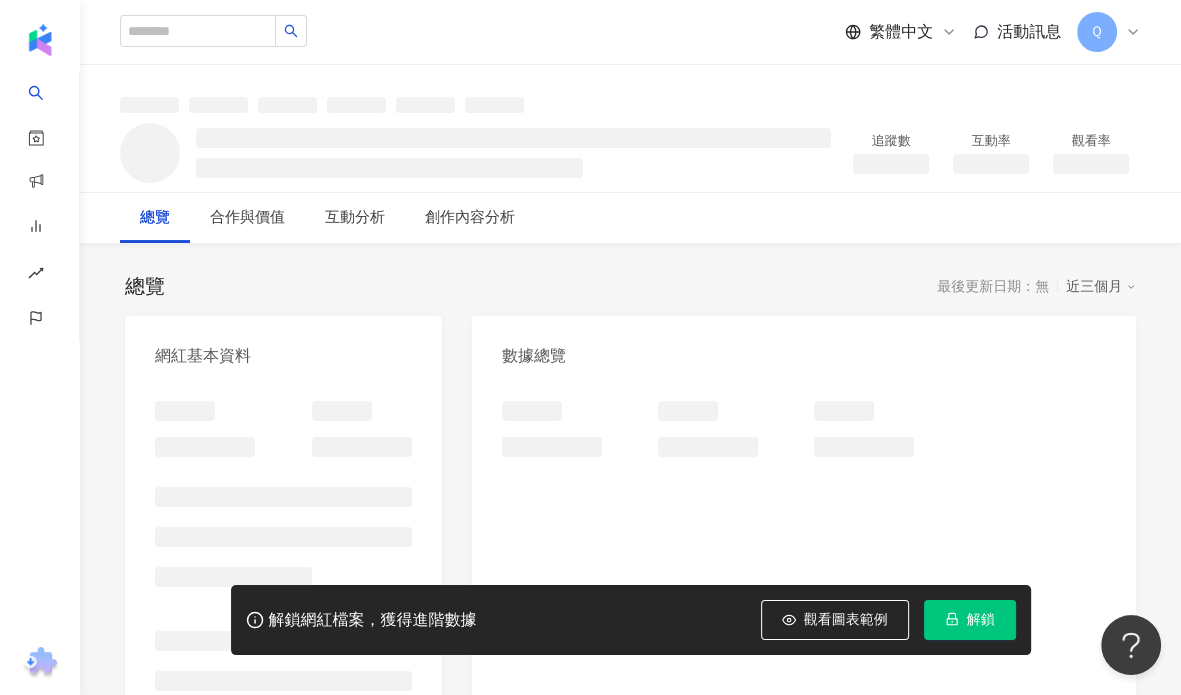 click on "解鎖" at bounding box center (981, 620) 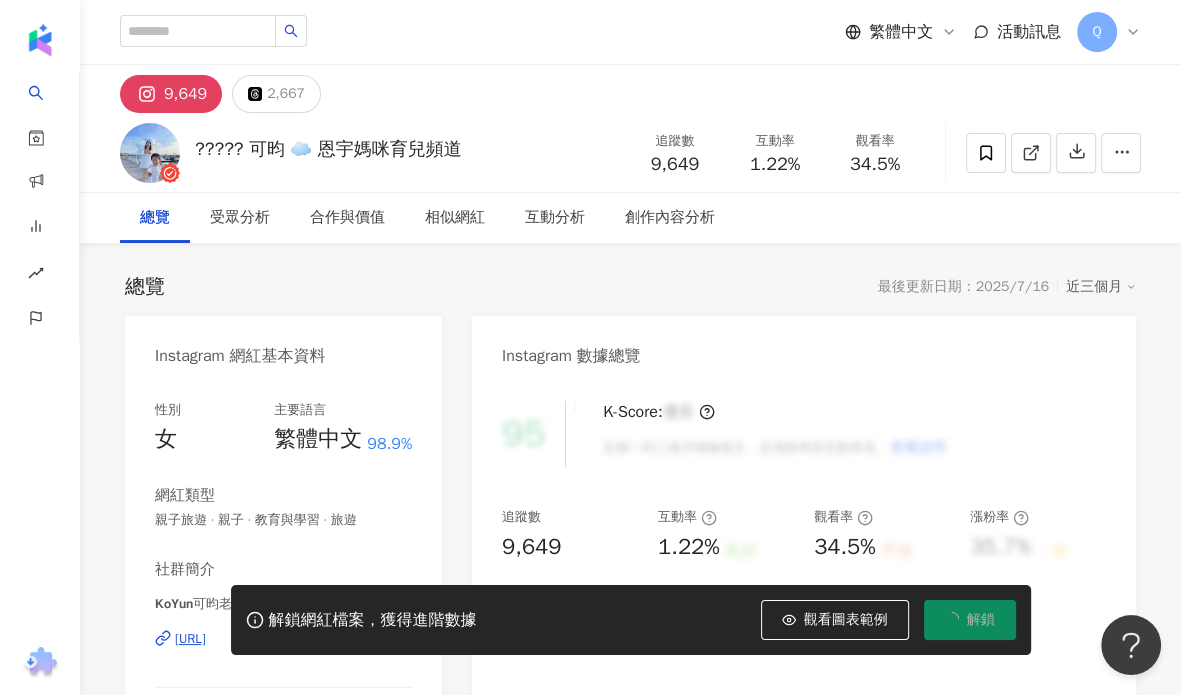 scroll, scrollTop: 266, scrollLeft: 0, axis: vertical 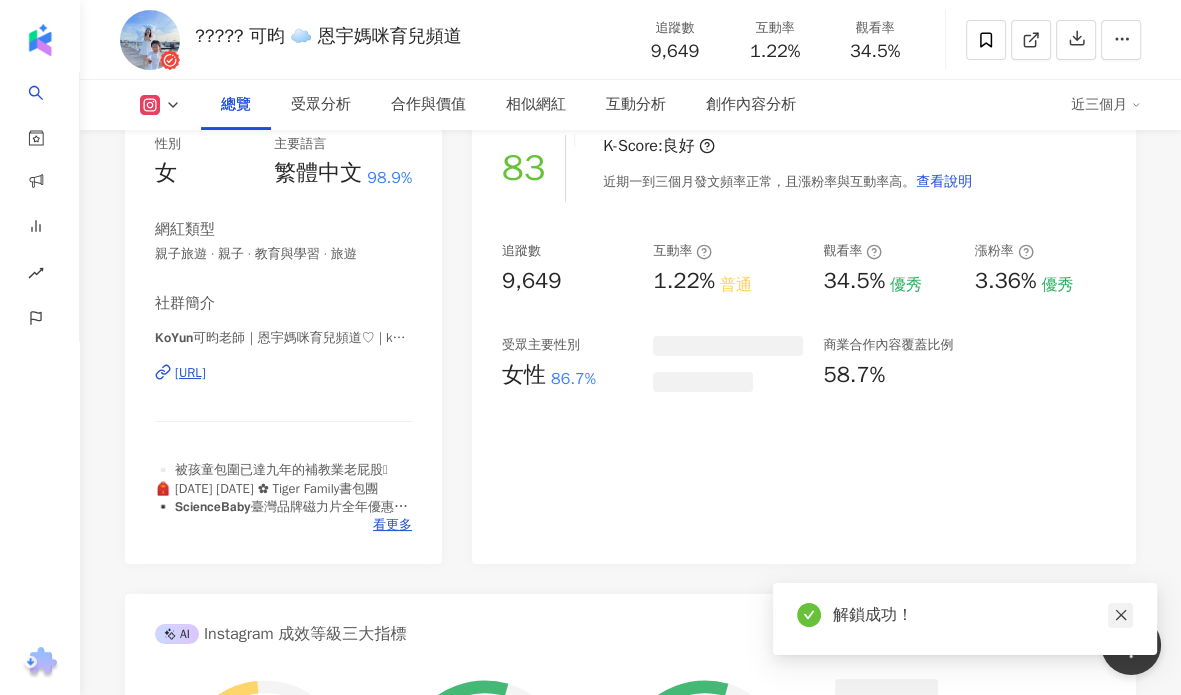 click 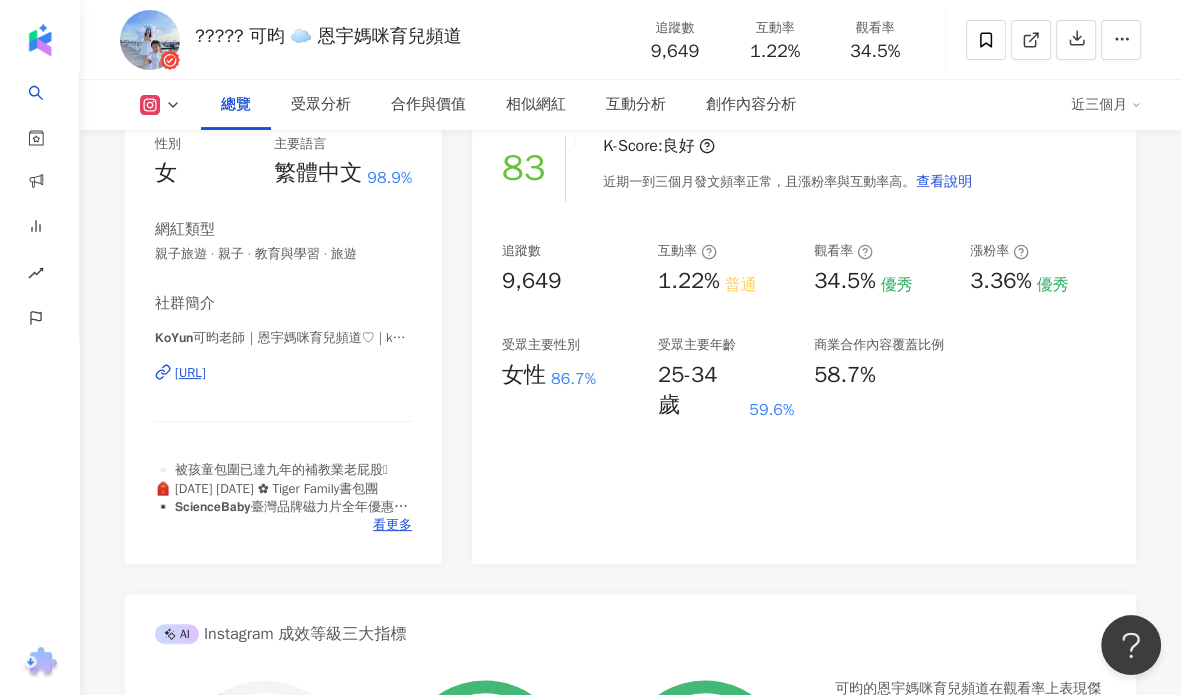 scroll, scrollTop: 0, scrollLeft: 0, axis: both 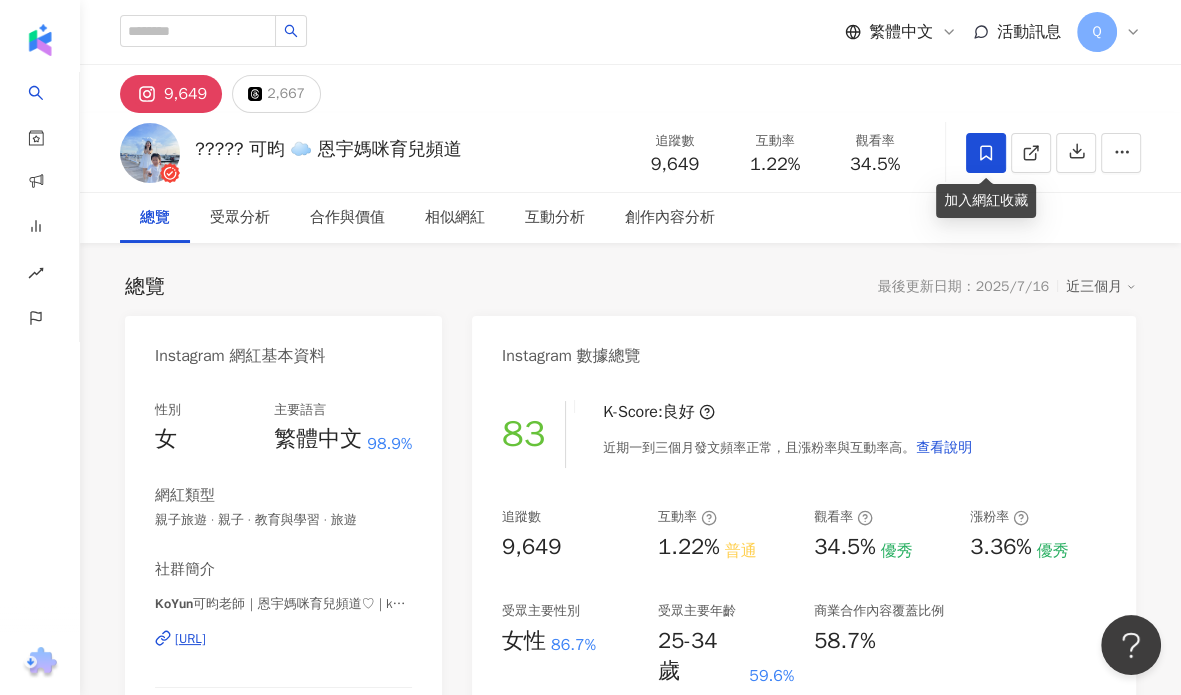 click at bounding box center (986, 153) 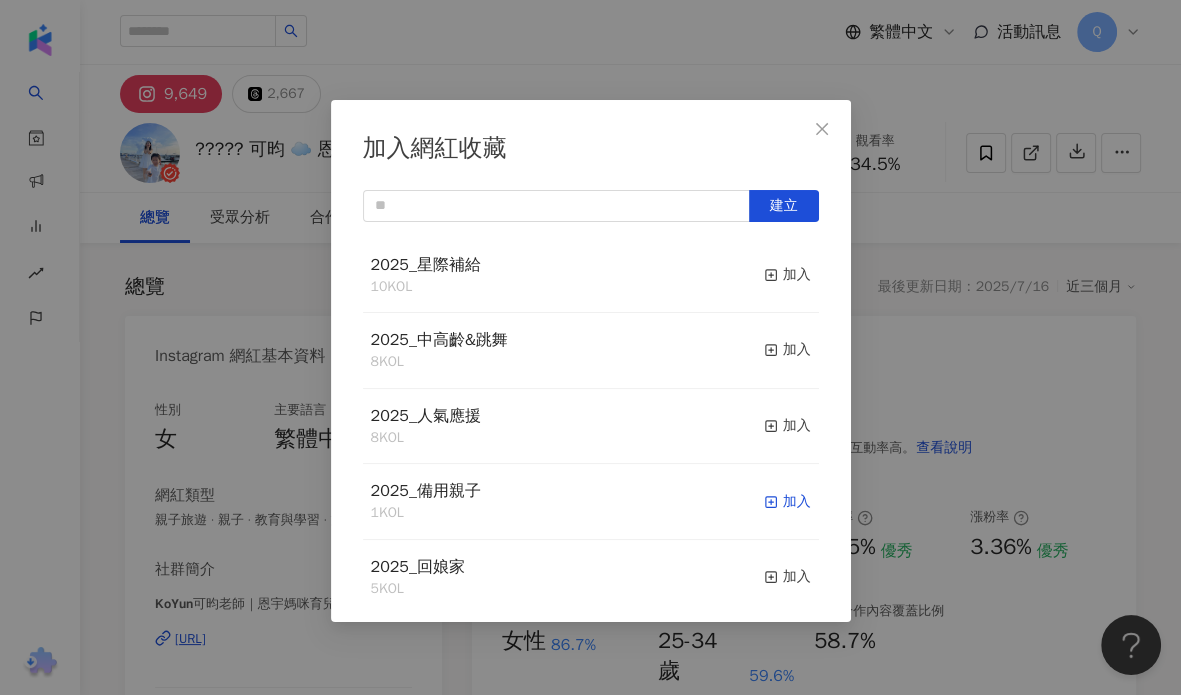 click on "加入" at bounding box center (787, 502) 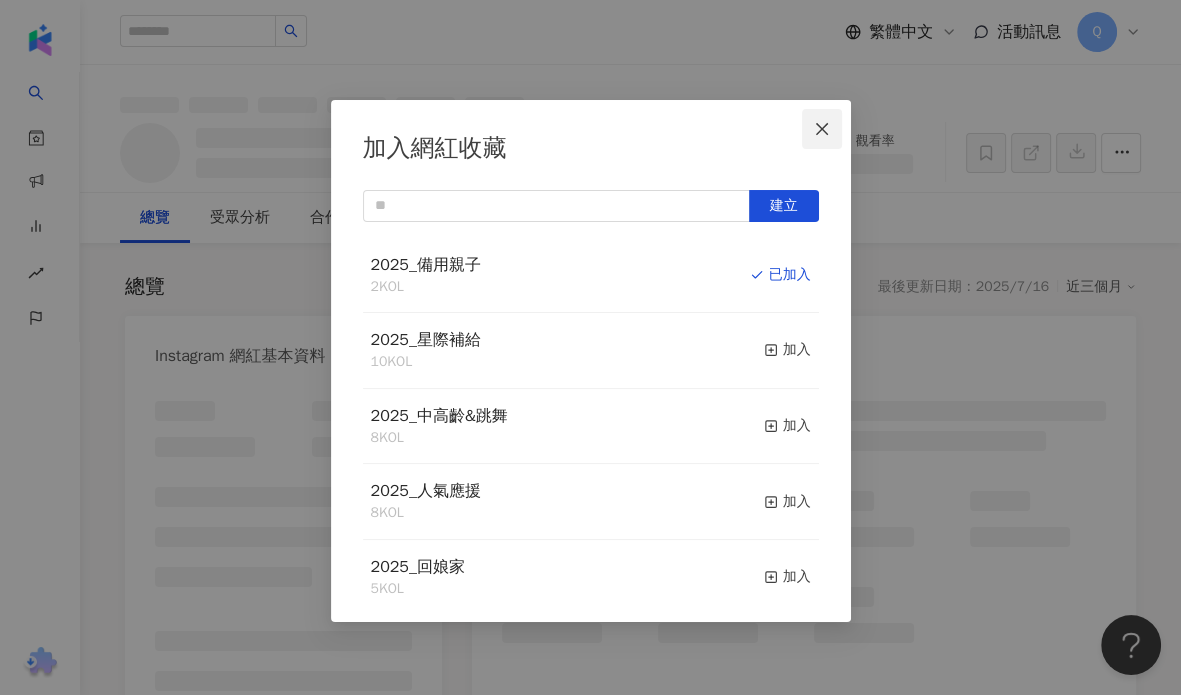 click 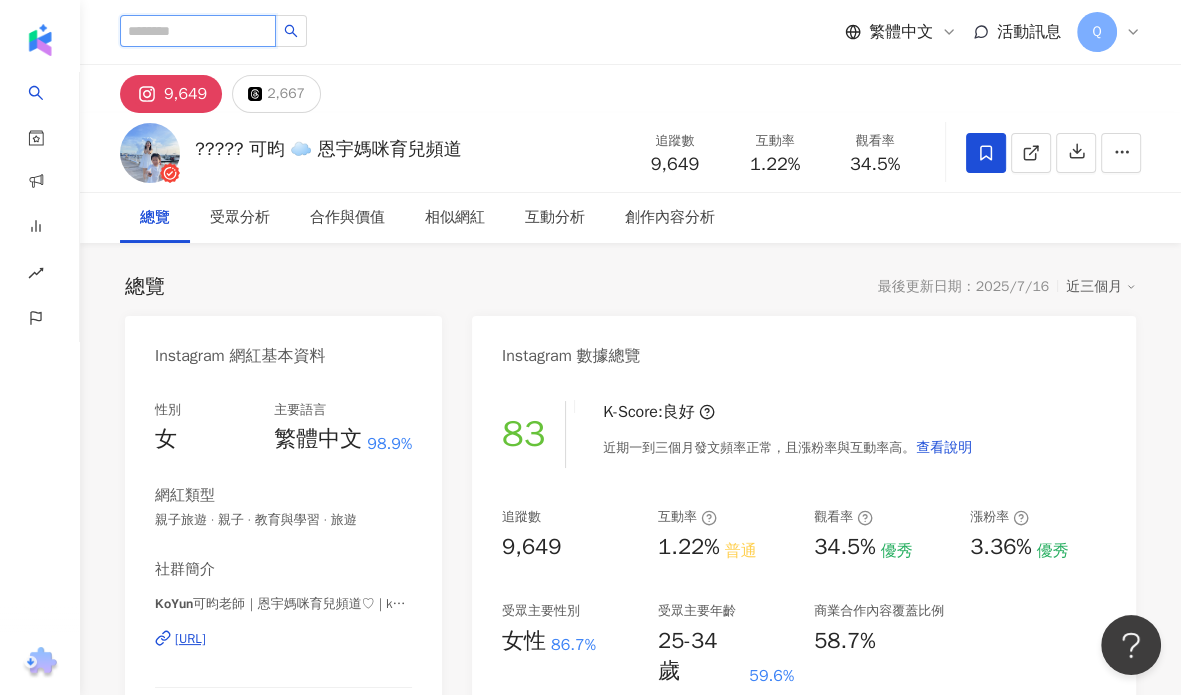 click at bounding box center (198, 31) 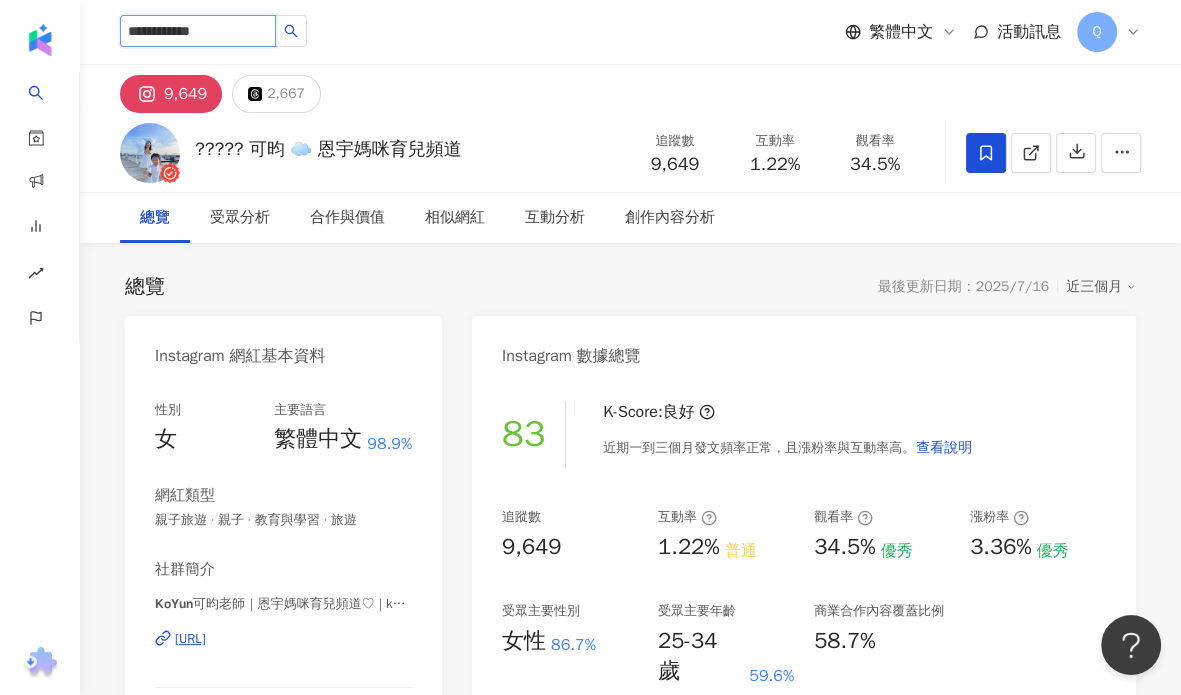 click on "**********" at bounding box center [198, 31] 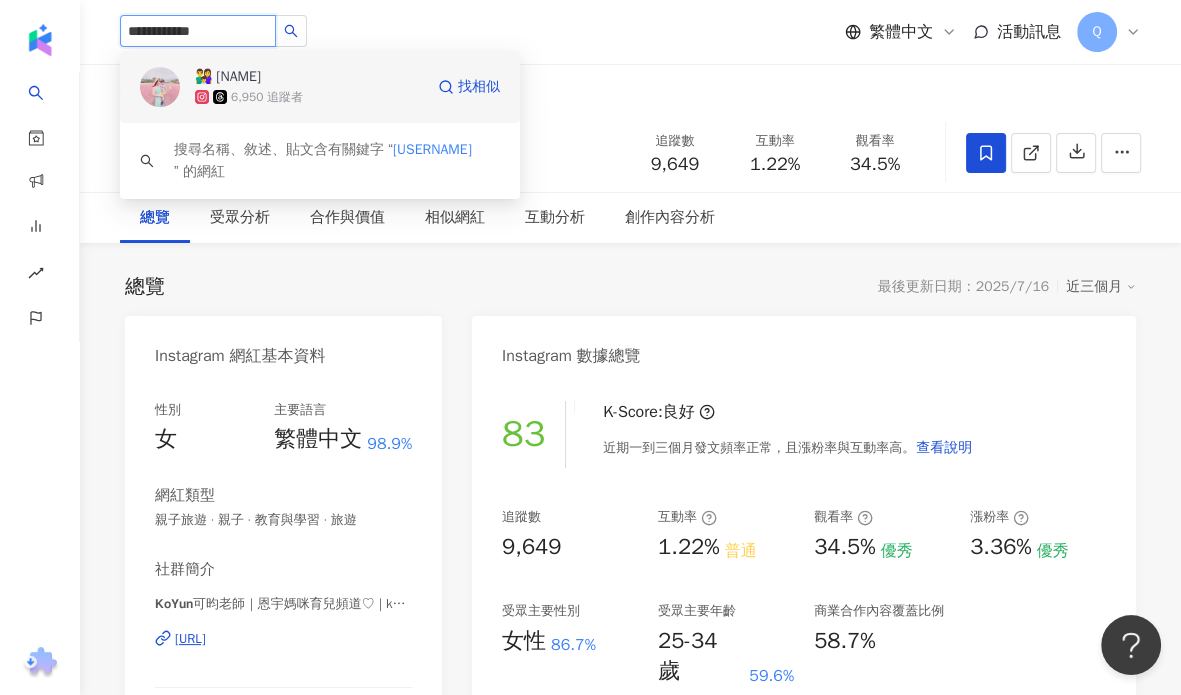 click on "6,950   追蹤者" at bounding box center (309, 97) 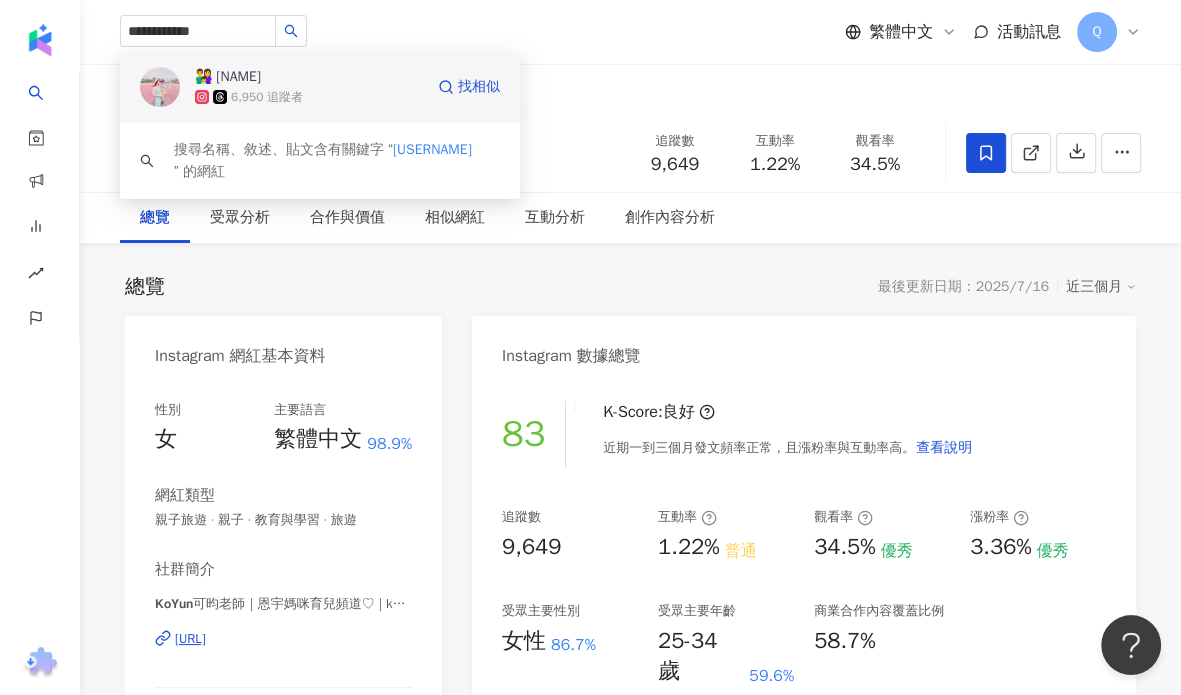 type 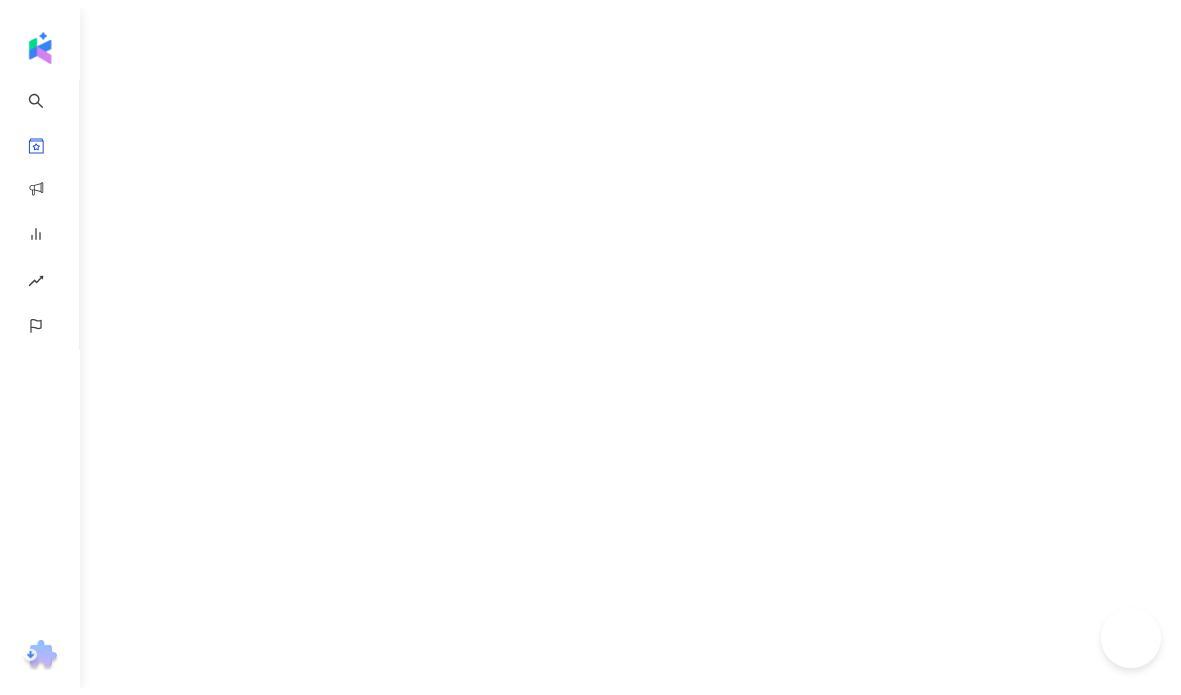 scroll, scrollTop: 0, scrollLeft: 0, axis: both 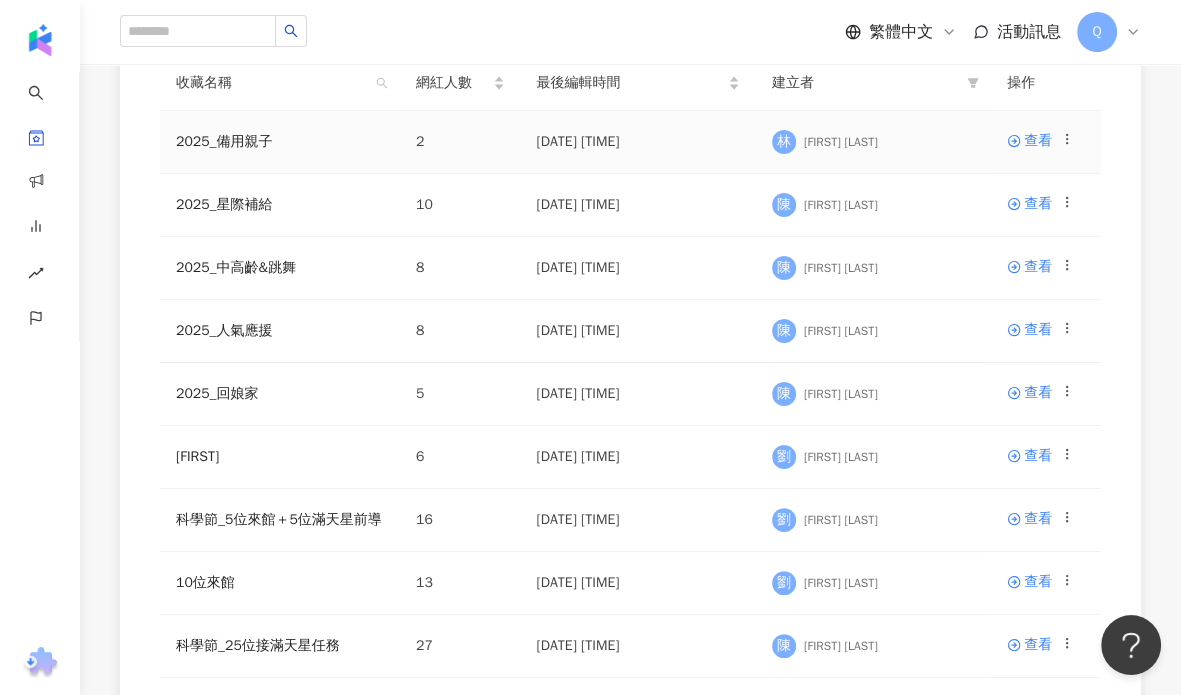 click on "2025_備用親子" at bounding box center (280, 142) 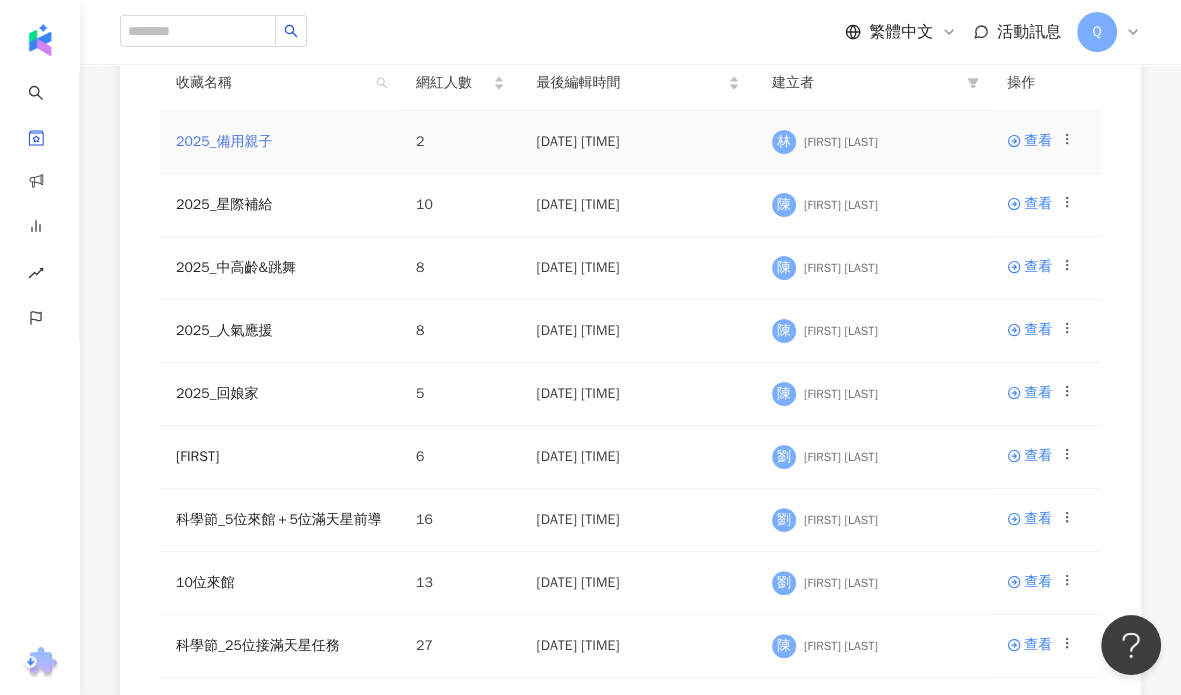 click on "2025_備用親子" at bounding box center (224, 141) 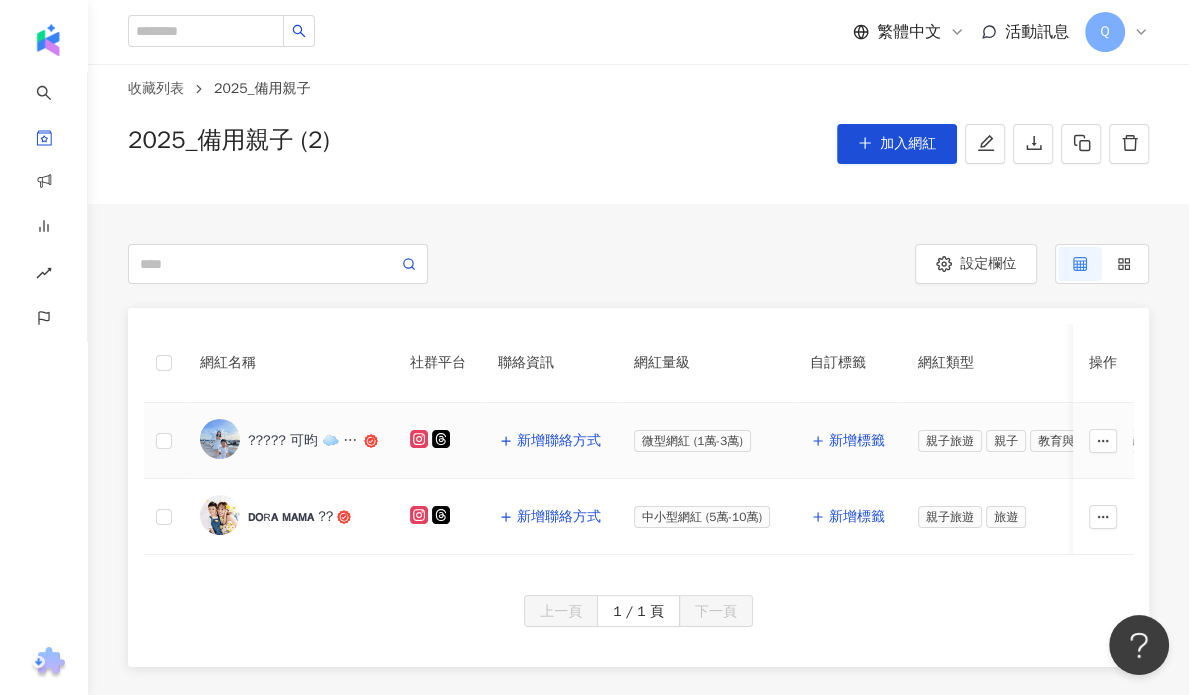 scroll, scrollTop: 0, scrollLeft: 0, axis: both 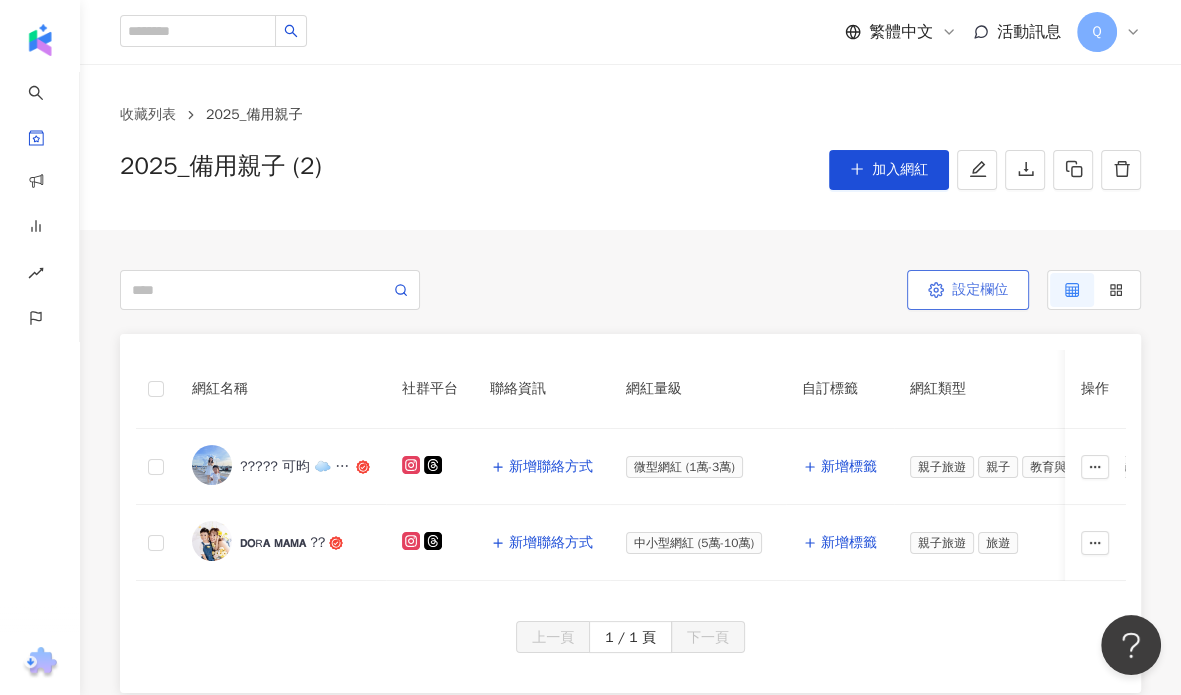 click on "設定欄位" at bounding box center (968, 290) 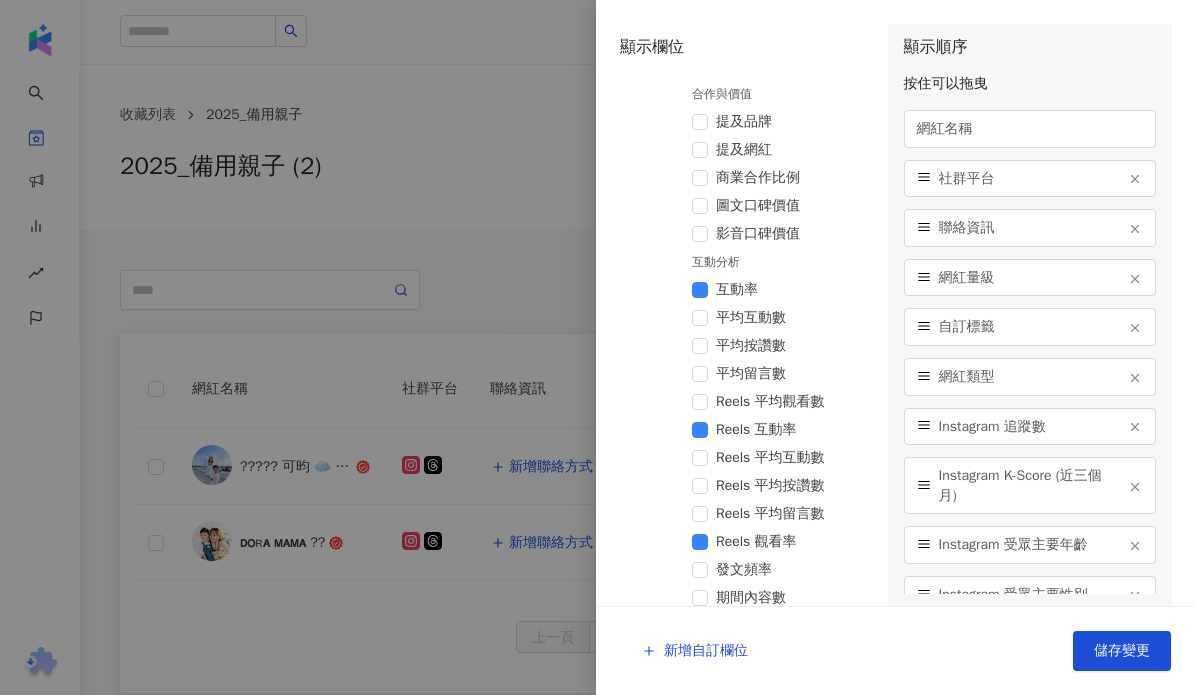scroll, scrollTop: 1066, scrollLeft: 0, axis: vertical 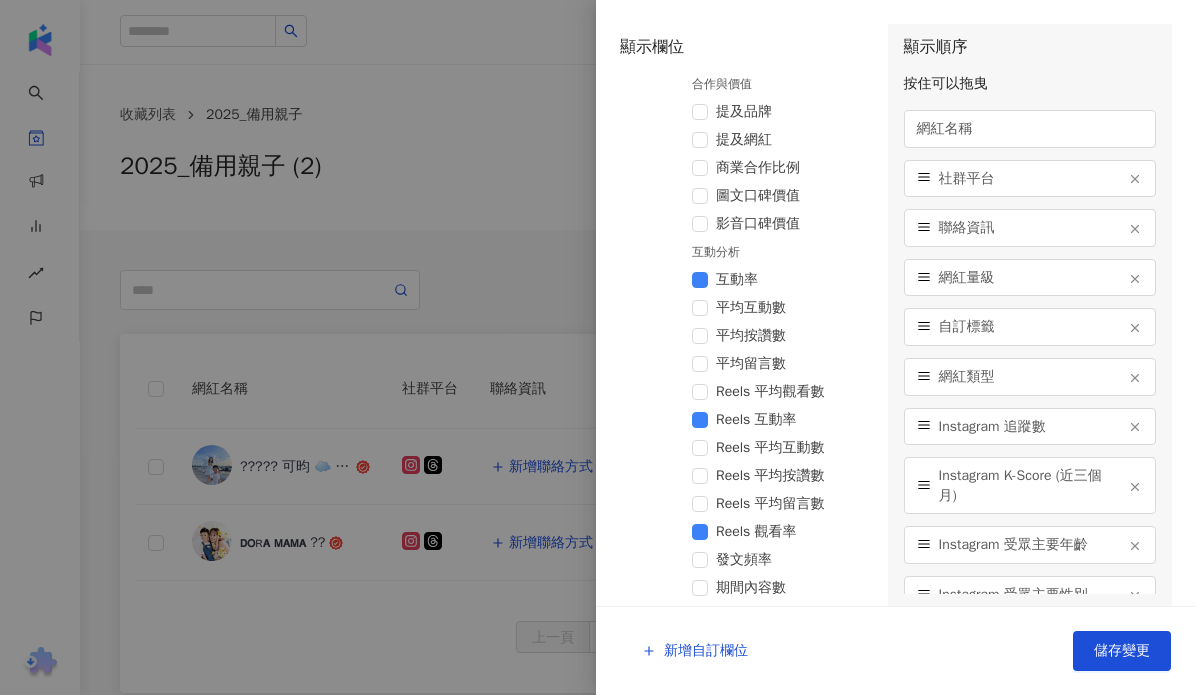 drag, startPoint x: 704, startPoint y: 302, endPoint x: 704, endPoint y: 319, distance: 17 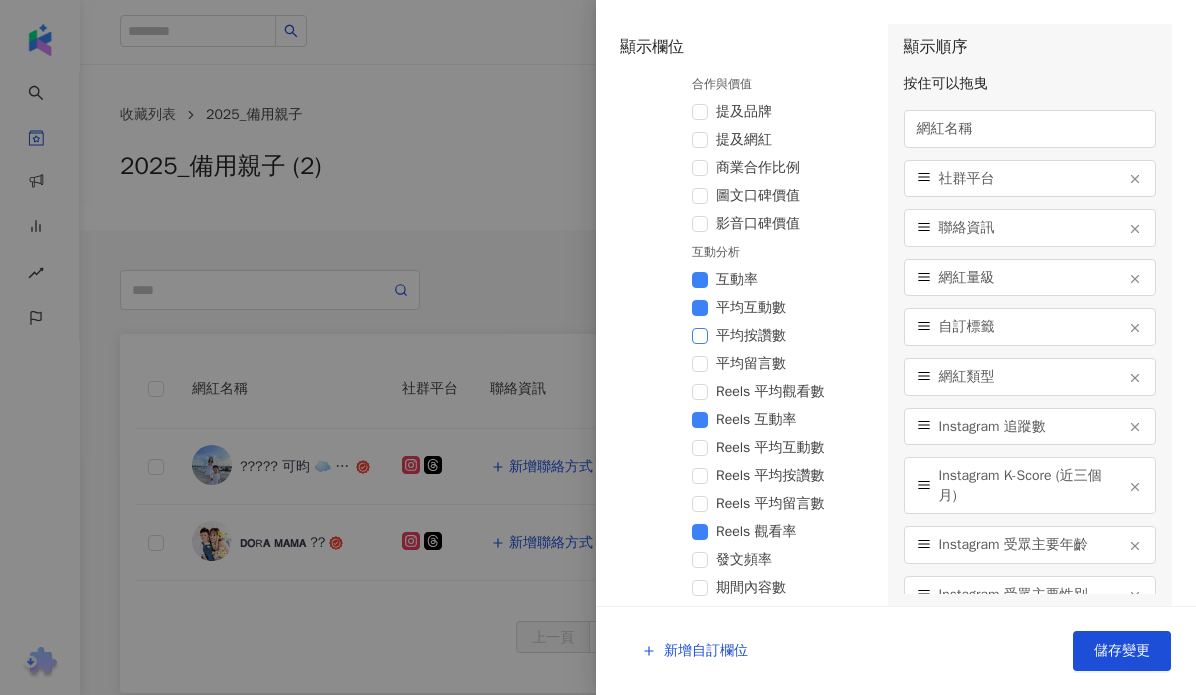 click at bounding box center (700, 336) 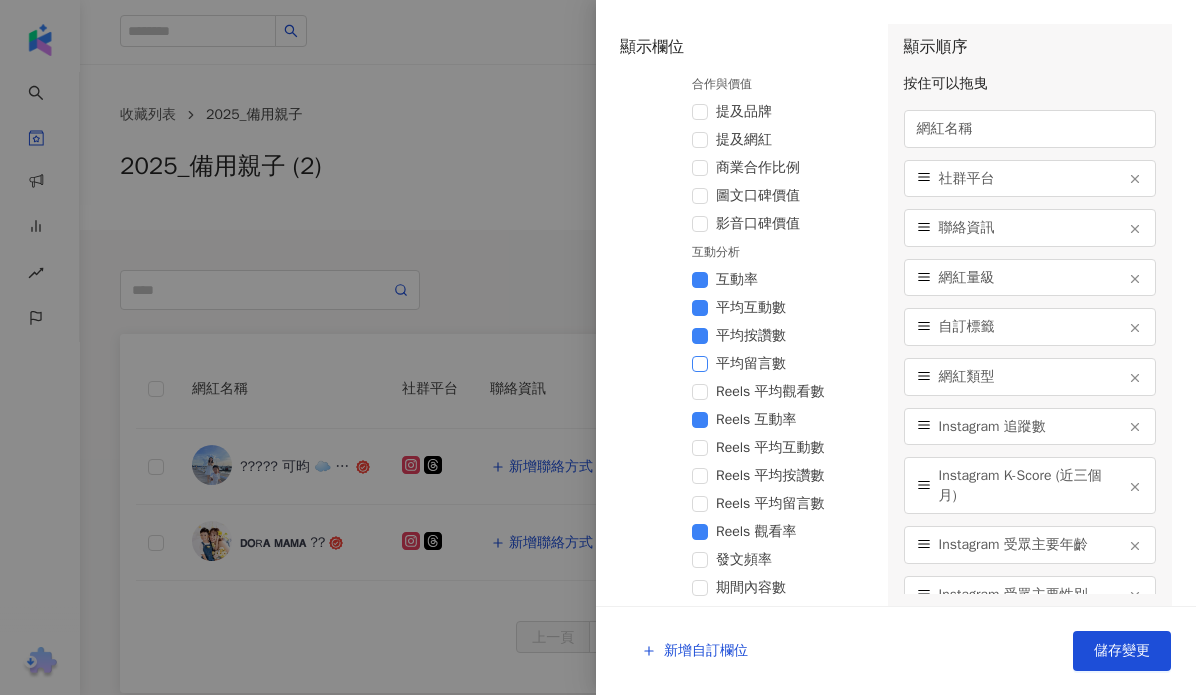 click at bounding box center [700, 364] 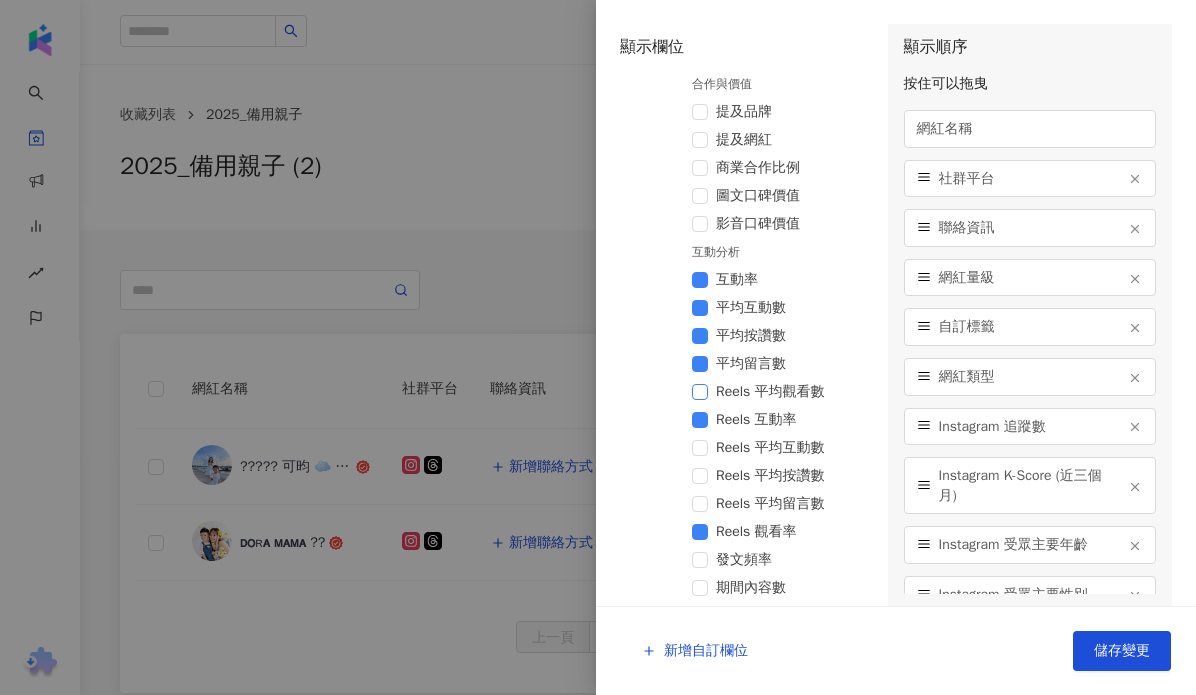 click at bounding box center [700, 392] 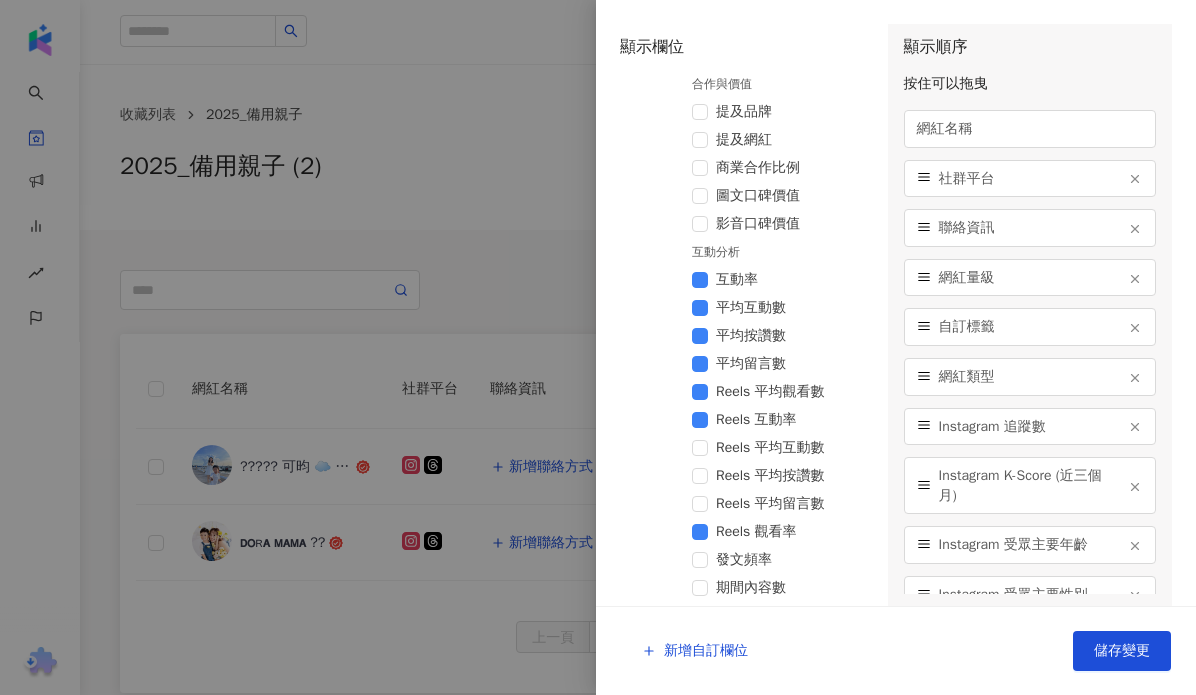 click at bounding box center (700, 448) 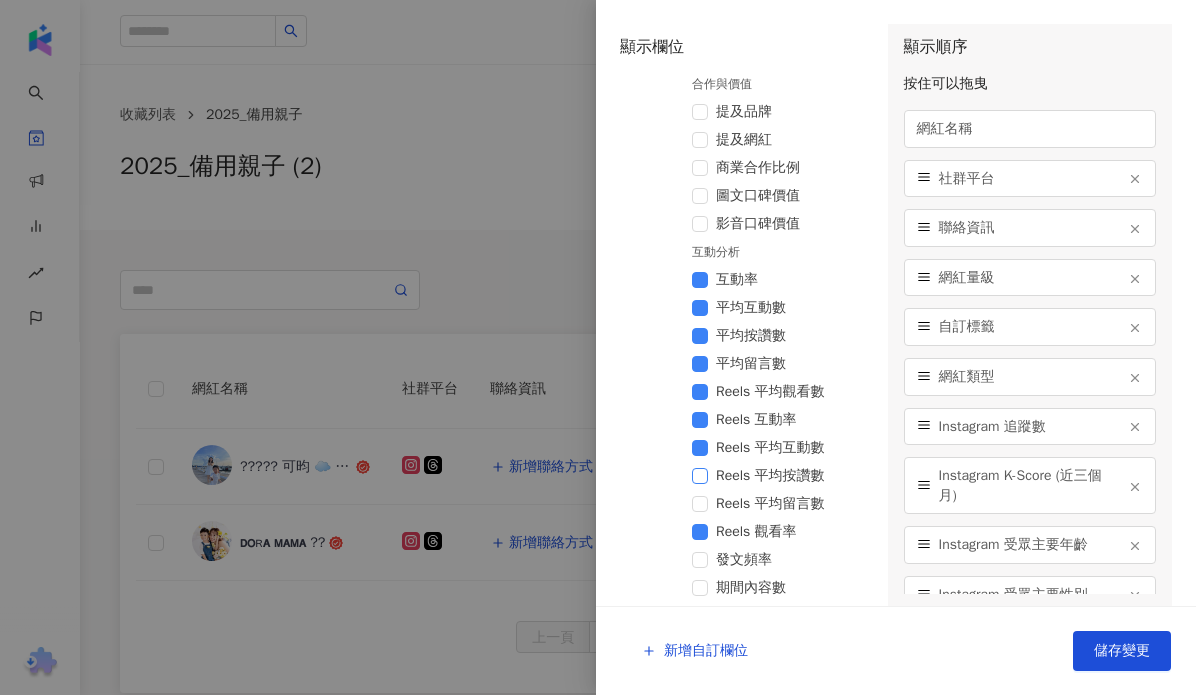 click at bounding box center (700, 476) 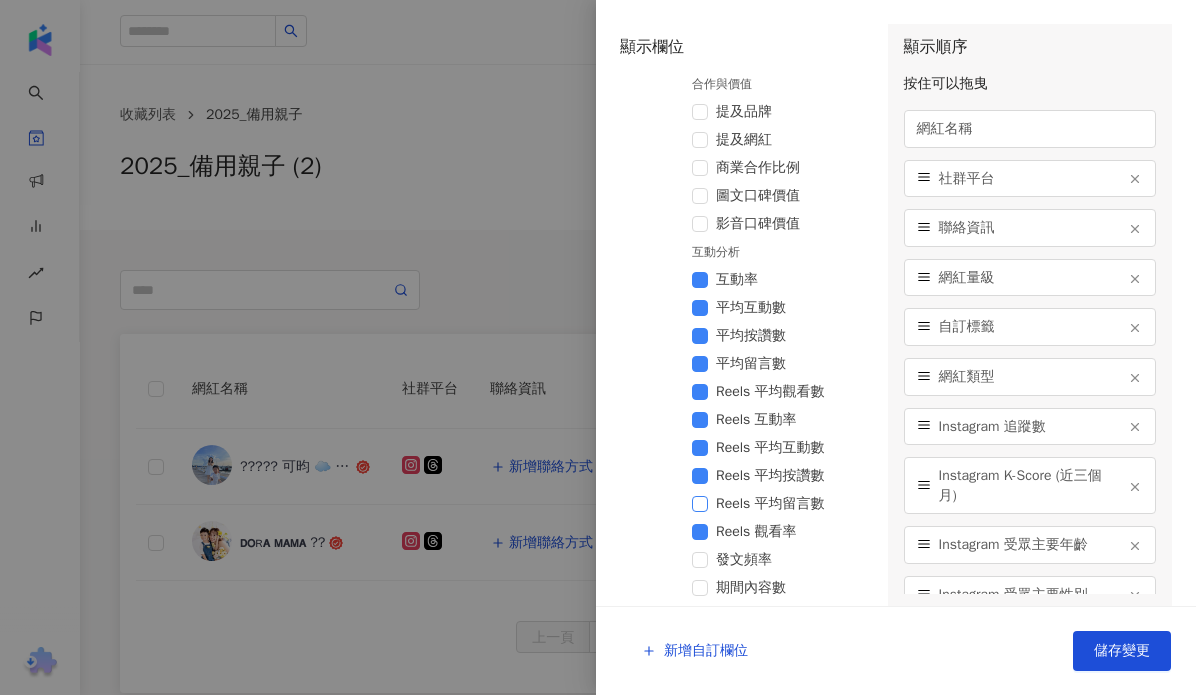 click at bounding box center (700, 504) 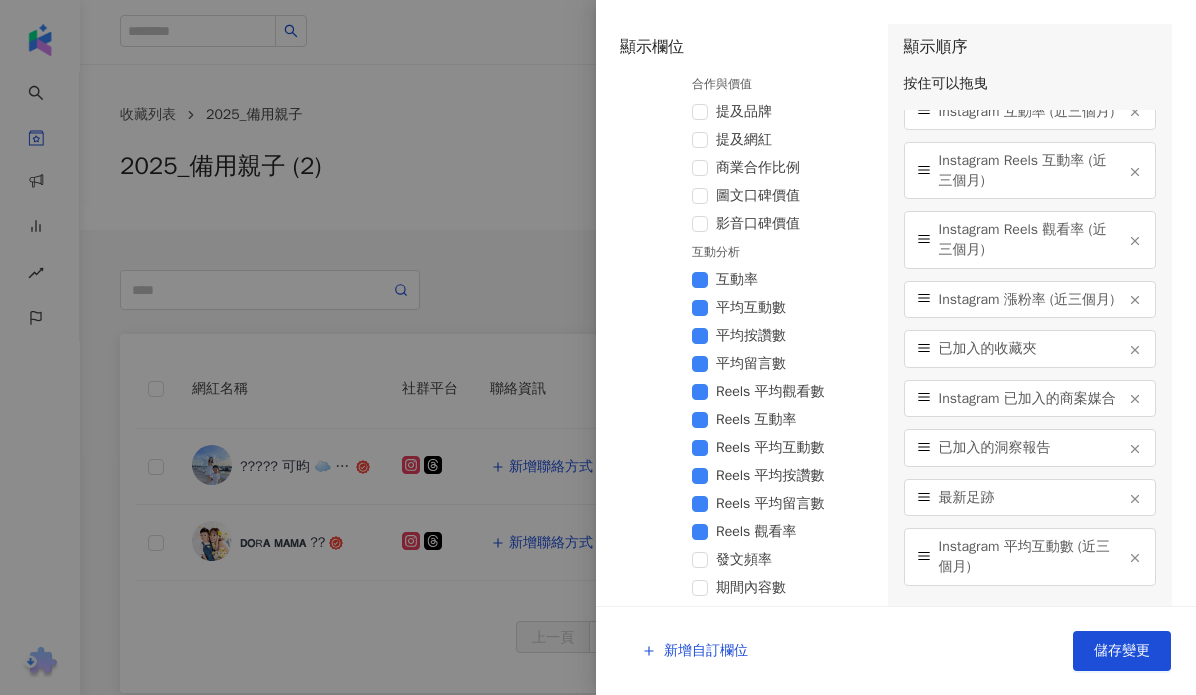 scroll, scrollTop: 266, scrollLeft: 0, axis: vertical 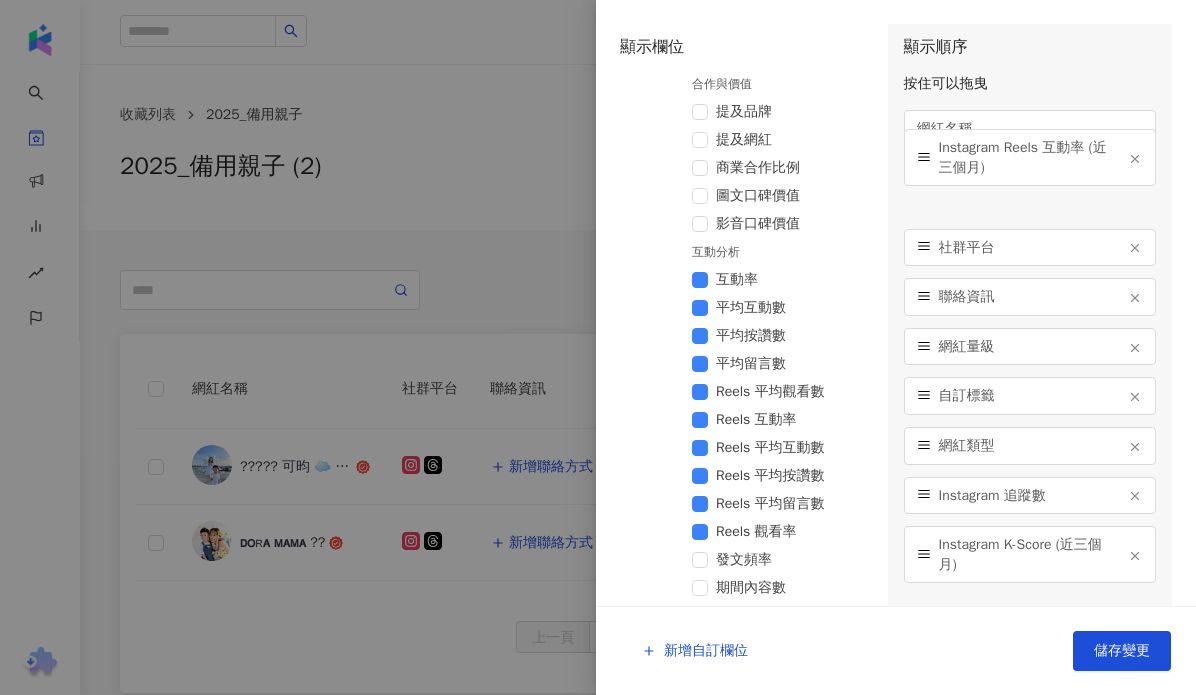 drag, startPoint x: 922, startPoint y: 451, endPoint x: 950, endPoint y: 171, distance: 281.3965 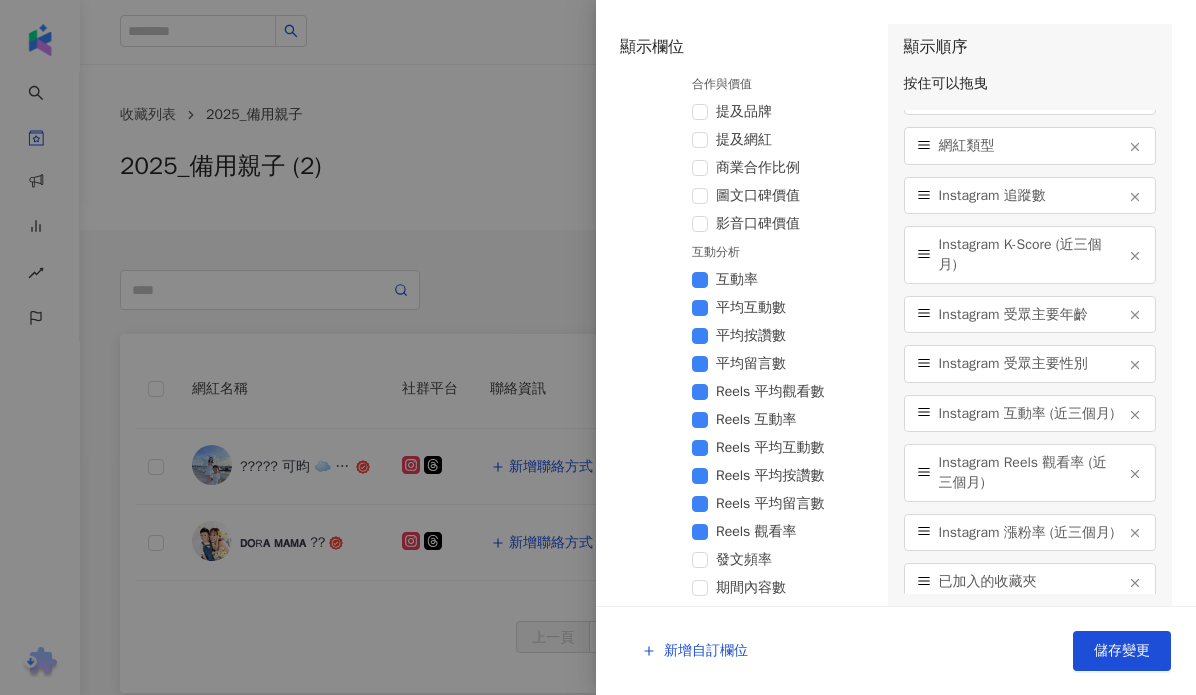 scroll, scrollTop: 267, scrollLeft: 0, axis: vertical 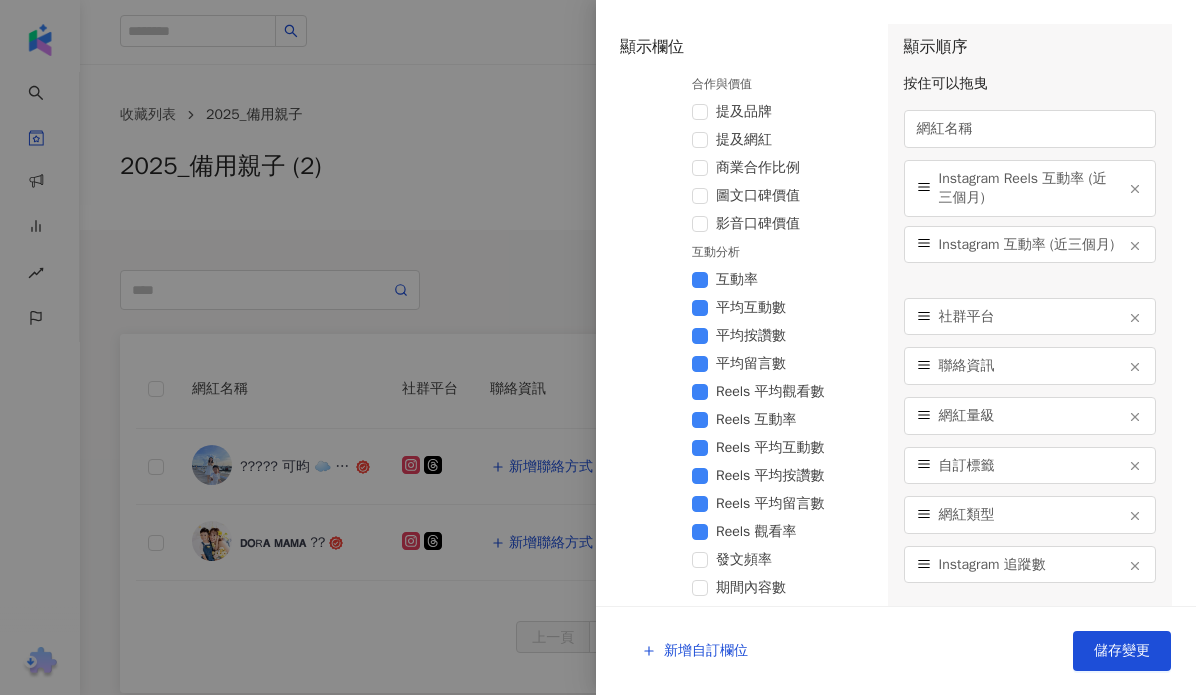 drag, startPoint x: 925, startPoint y: 455, endPoint x: 956, endPoint y: 253, distance: 204.36487 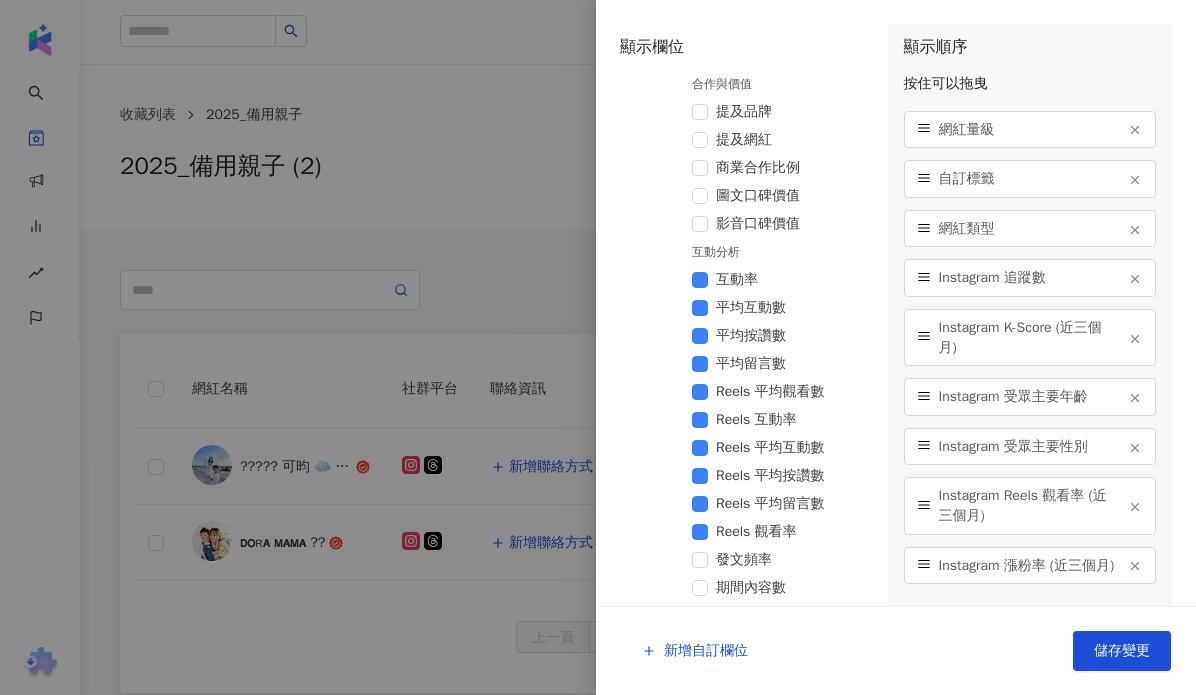 scroll, scrollTop: 266, scrollLeft: 0, axis: vertical 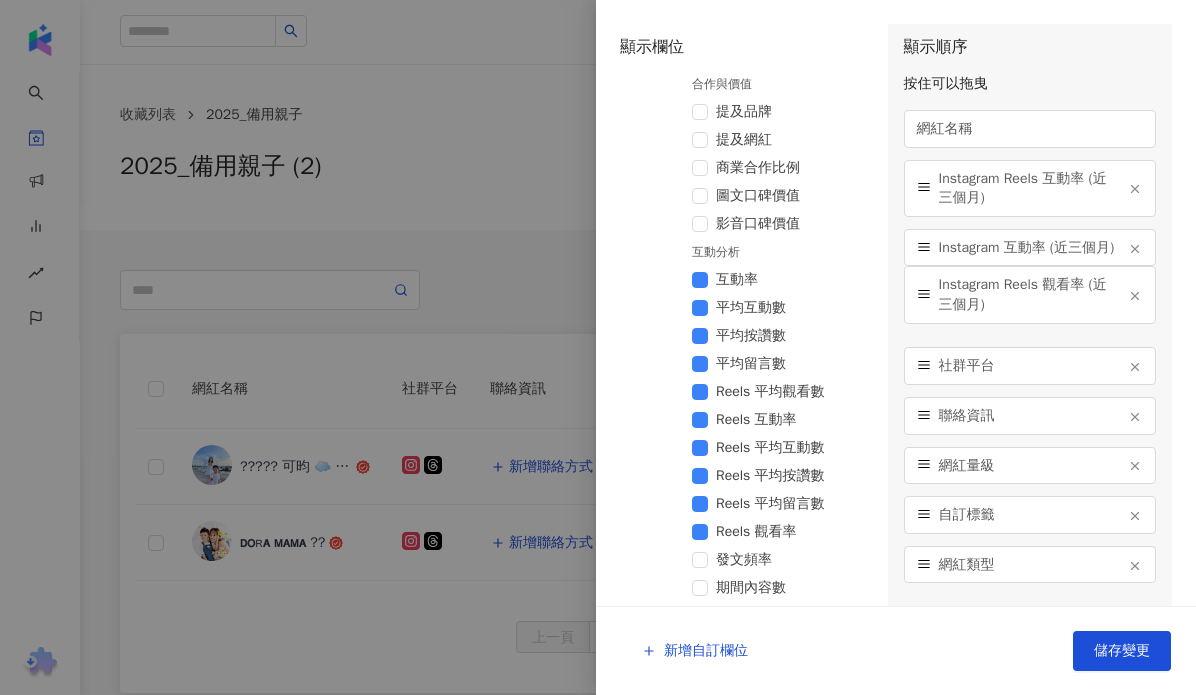 drag, startPoint x: 920, startPoint y: 530, endPoint x: 947, endPoint y: 319, distance: 212.72047 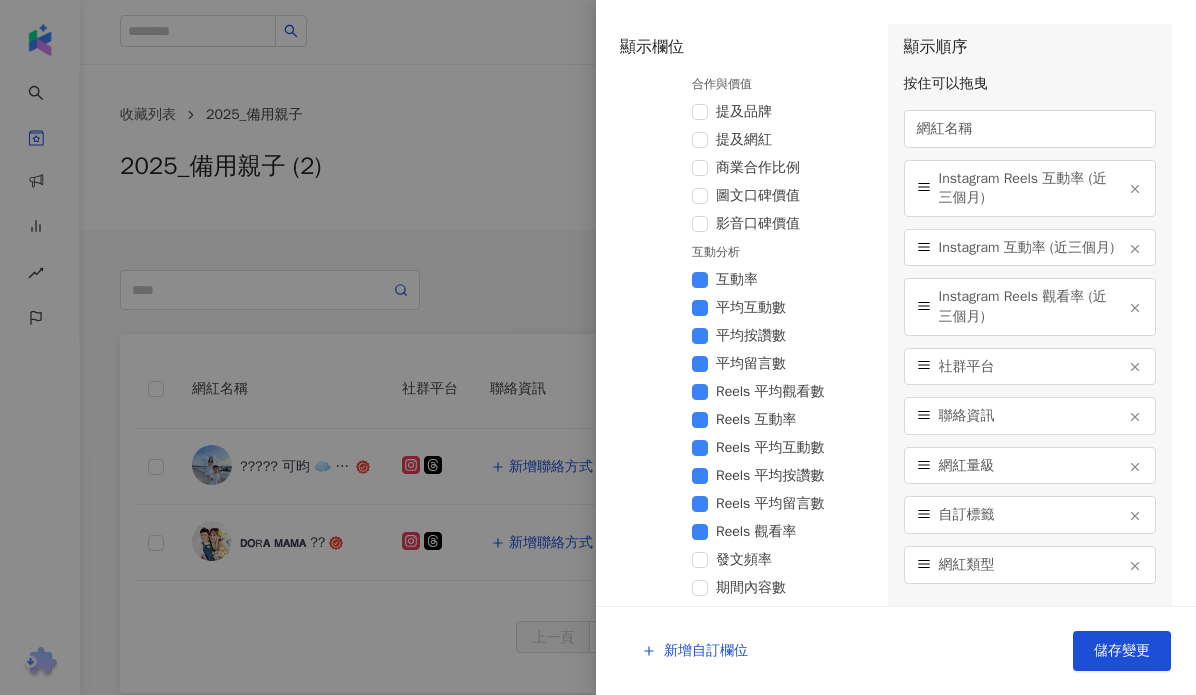 scroll, scrollTop: 266, scrollLeft: 0, axis: vertical 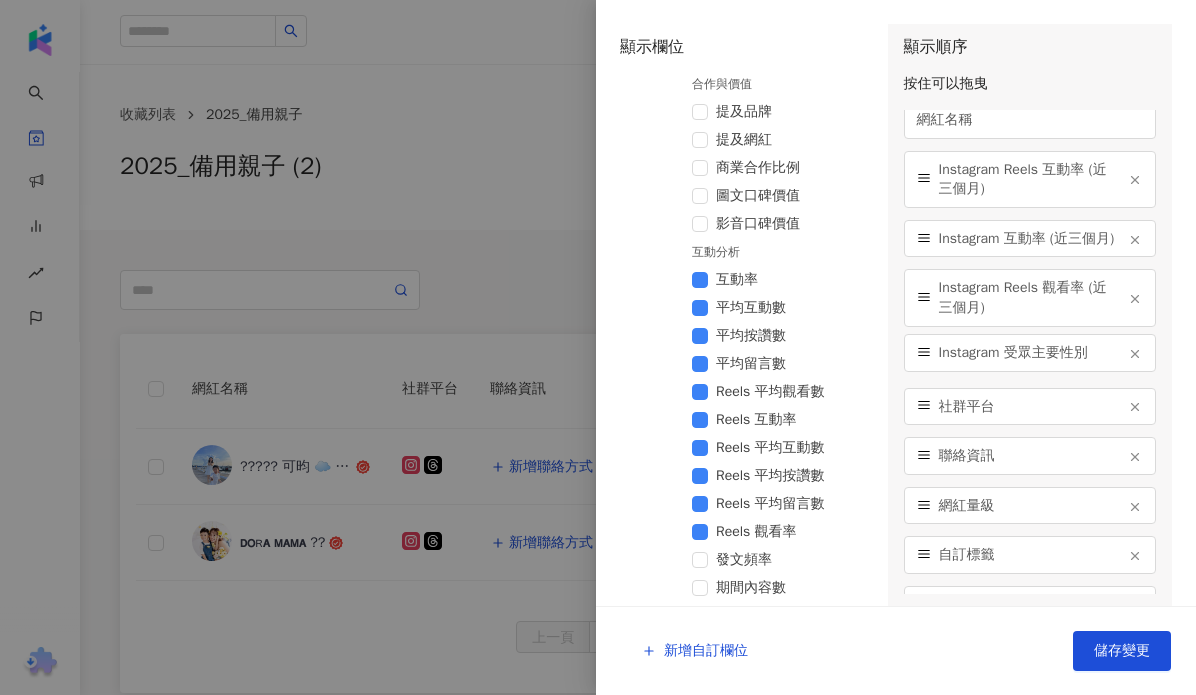 drag, startPoint x: 921, startPoint y: 533, endPoint x: 943, endPoint y: 369, distance: 165.46902 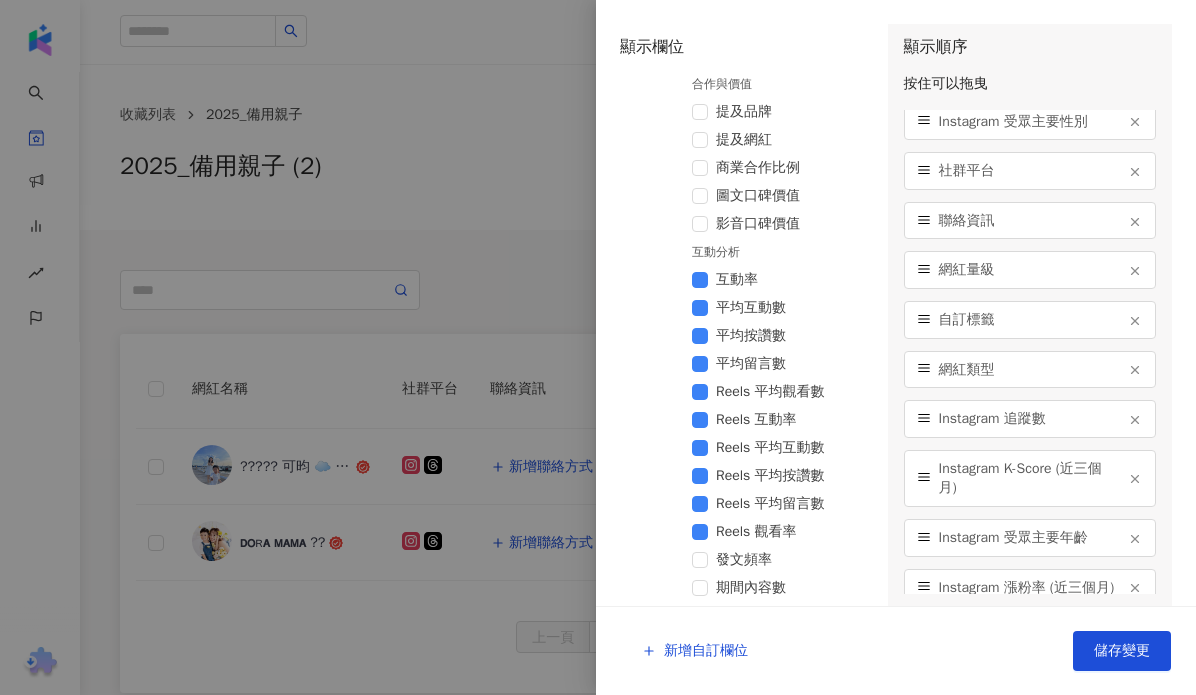 scroll, scrollTop: 276, scrollLeft: 0, axis: vertical 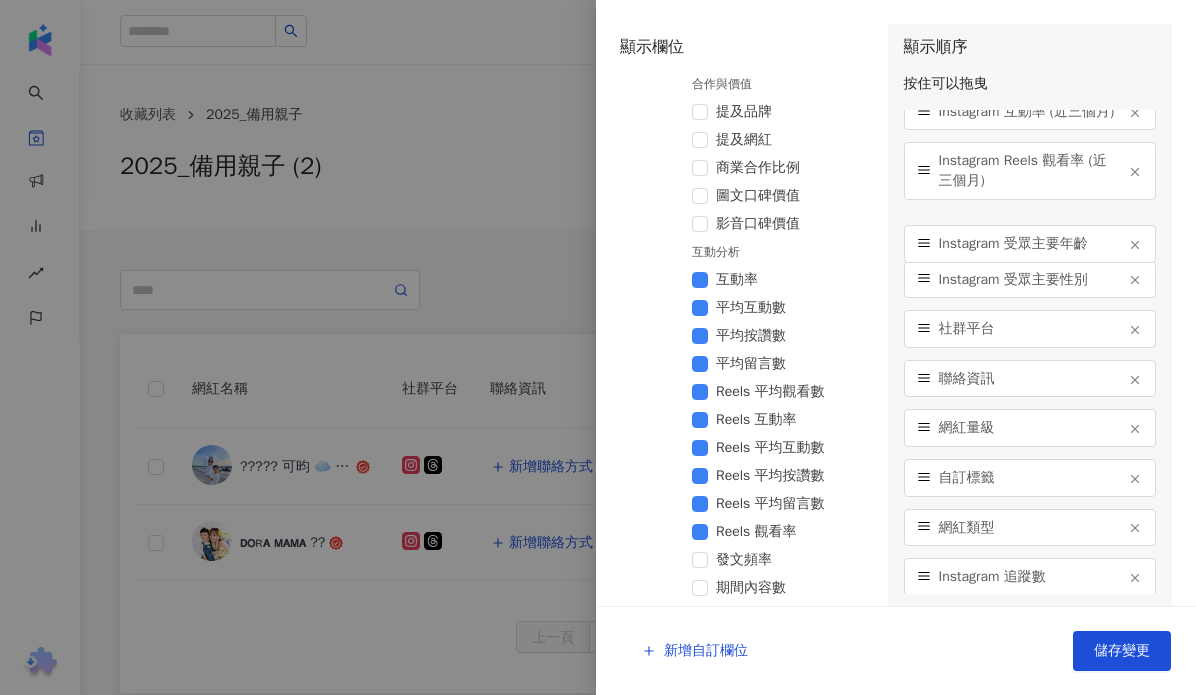 drag, startPoint x: 924, startPoint y: 525, endPoint x: 925, endPoint y: 263, distance: 262.00192 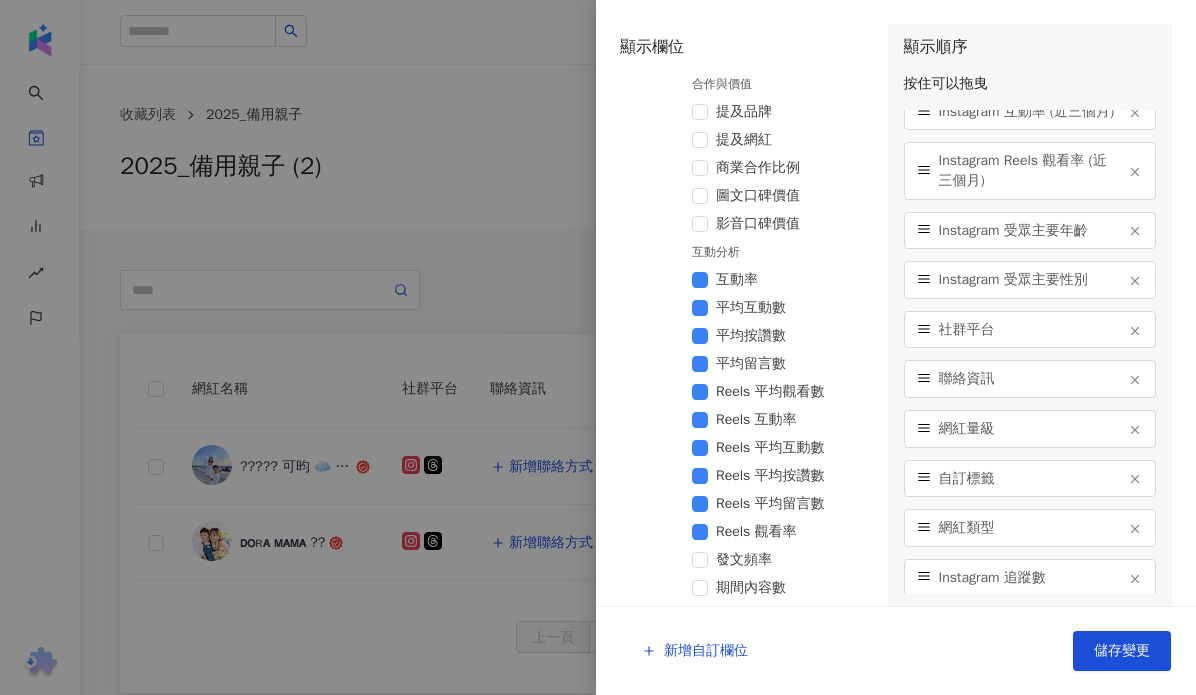 click on "新增自訂欄位 儲存變更" at bounding box center (896, 651) 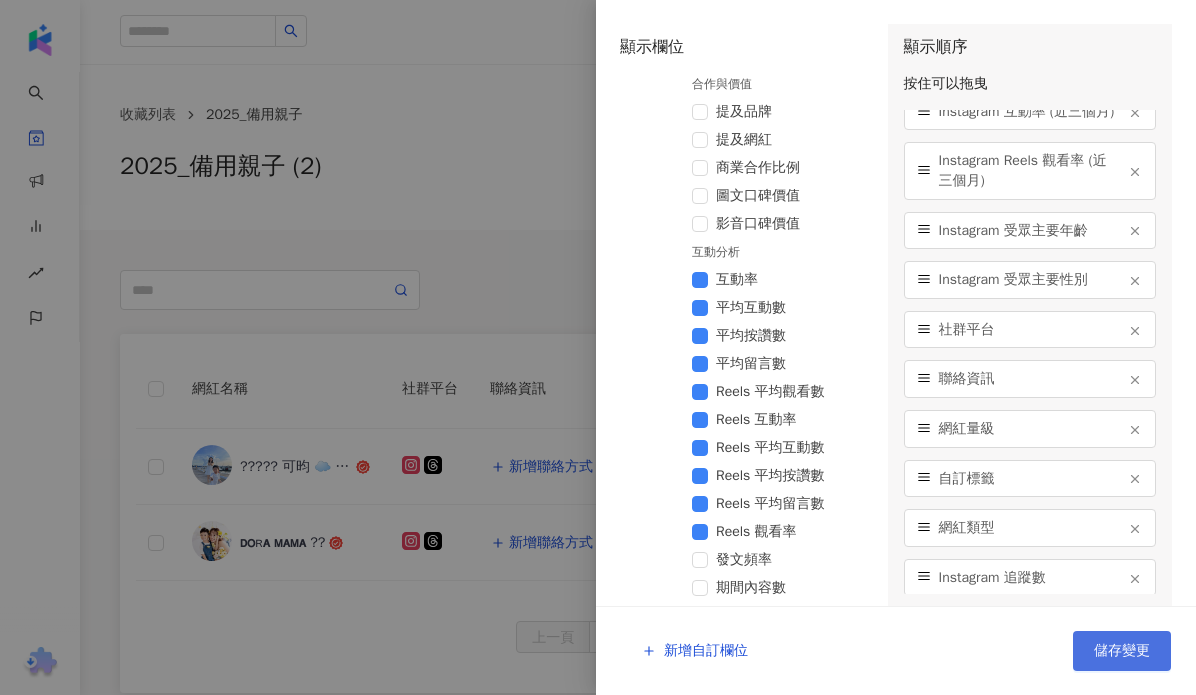 click on "儲存變更" at bounding box center [1122, 651] 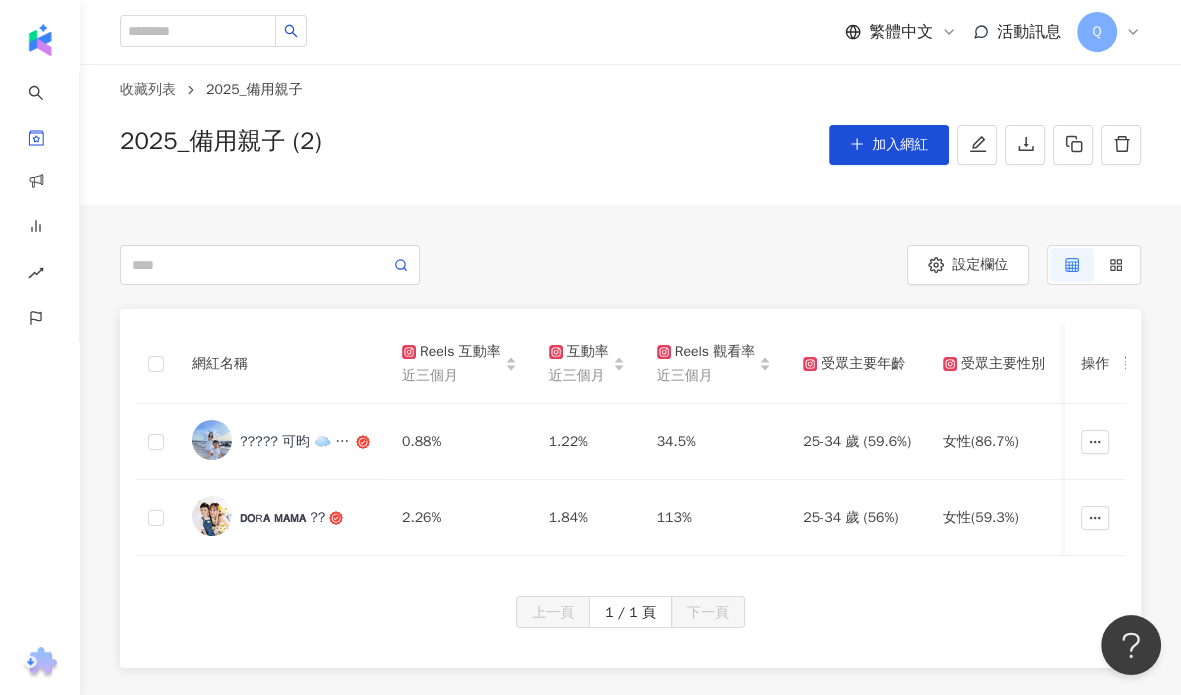 scroll, scrollTop: 0, scrollLeft: 0, axis: both 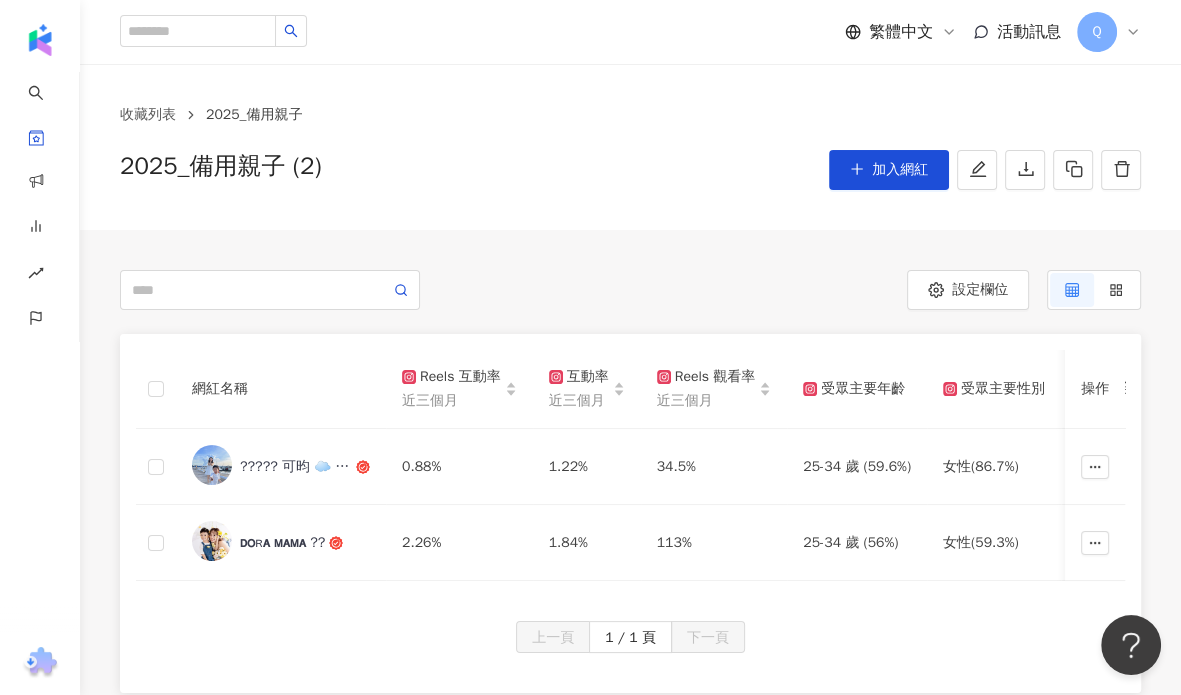 click on "設定欄位 ᴅᴏʀᴀ ᴍᴀᴍᴀ ?? 親子旅遊 · 旅遊 總追蹤數 ： 56,422 ????? 可昀 ☁️ 恩宇媽咪育兒頻道 親子旅遊 · 親子 · 教育與學習 · 旅遊 總追蹤數 ： 12,316 網紅名稱 Reels 互動率 近三個月 互動率 近三個月 Reels 觀看率 近三個月 受眾主要年齡 受眾主要性別 社群平台 聯絡資訊 網紅量級 自訂標籤 網紅類型 追蹤數 K-Score 近三個月 漲粉率 近三個月 已加入的收藏夾 已加入的商案媒合 已加入的洞察報告 最新足跡 平均互動數 近三個月 平均按讚數 近三個月 平均留言數 近三個月 Reels 平均觀看數 近三個月 Reels 平均互動數 近三個月 Reels 平均按讚數 近三個月 Reels 平均留言數 近三個月 操作                                                       ????? 可昀 ☁️ 恩宇媽咪育兒頻道 0.88% 1.22% 34.5% 25-34 歲 (59.6%) 女性 (86.7%) 新增聯絡方式 微型網紅 (1萬-3萬) 新增標籤 親子 83 -" at bounding box center [630, 461] 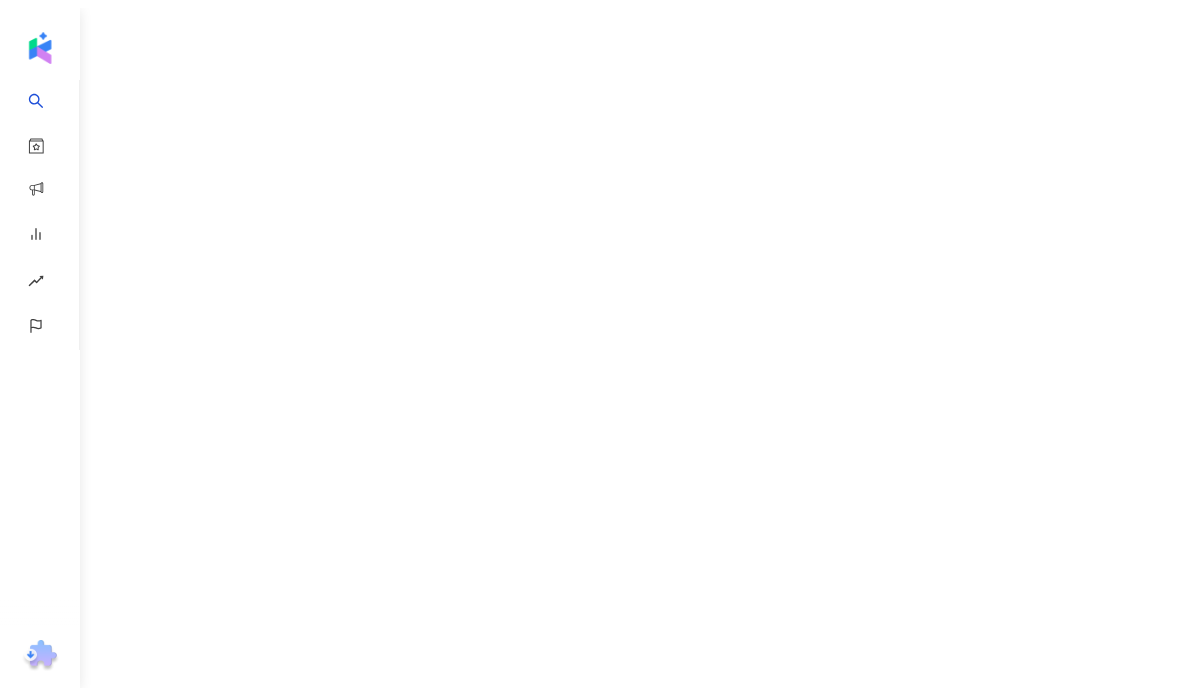 scroll, scrollTop: 0, scrollLeft: 0, axis: both 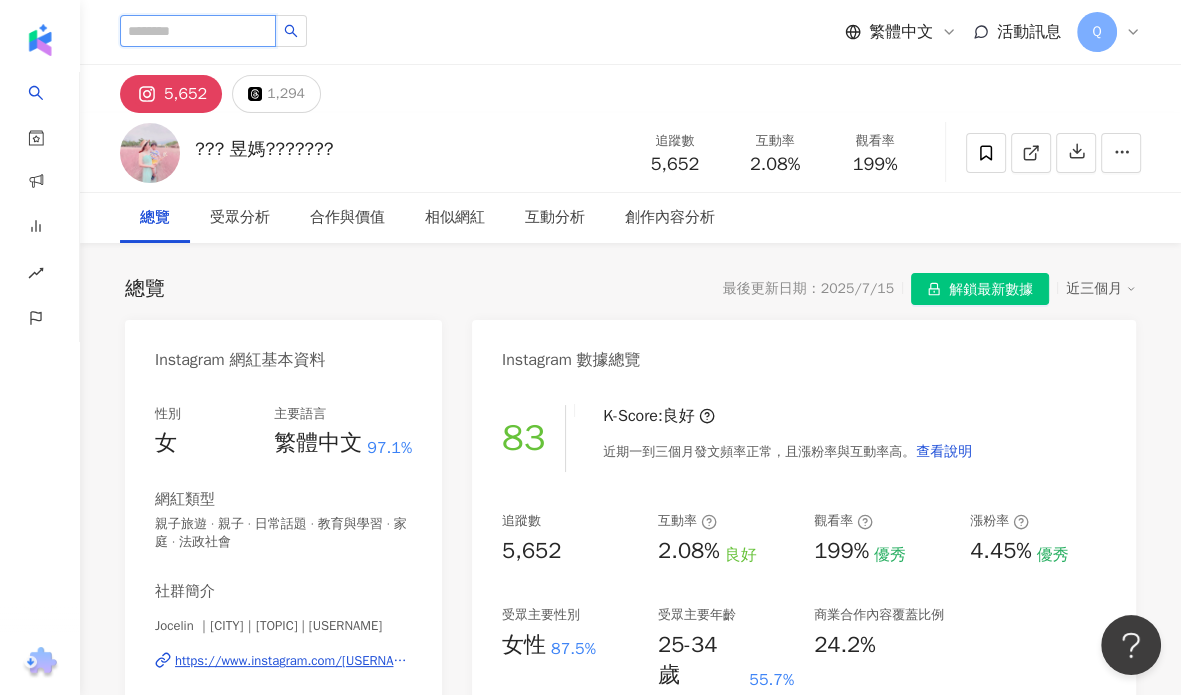 click at bounding box center [198, 31] 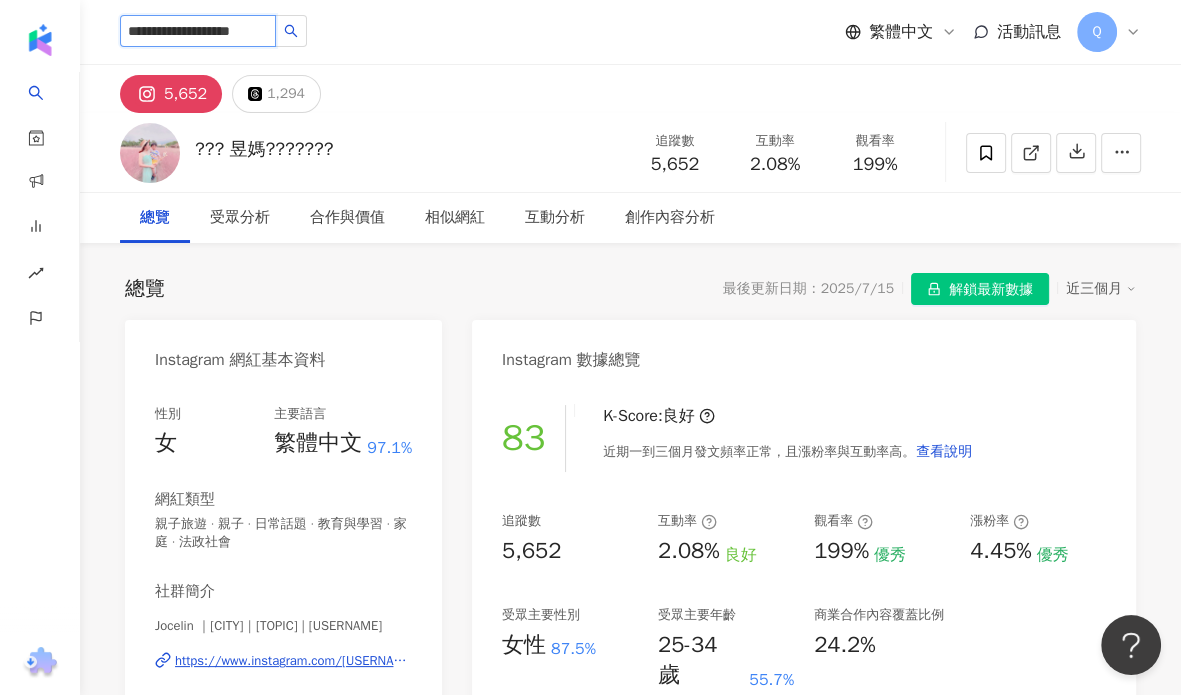 type on "**********" 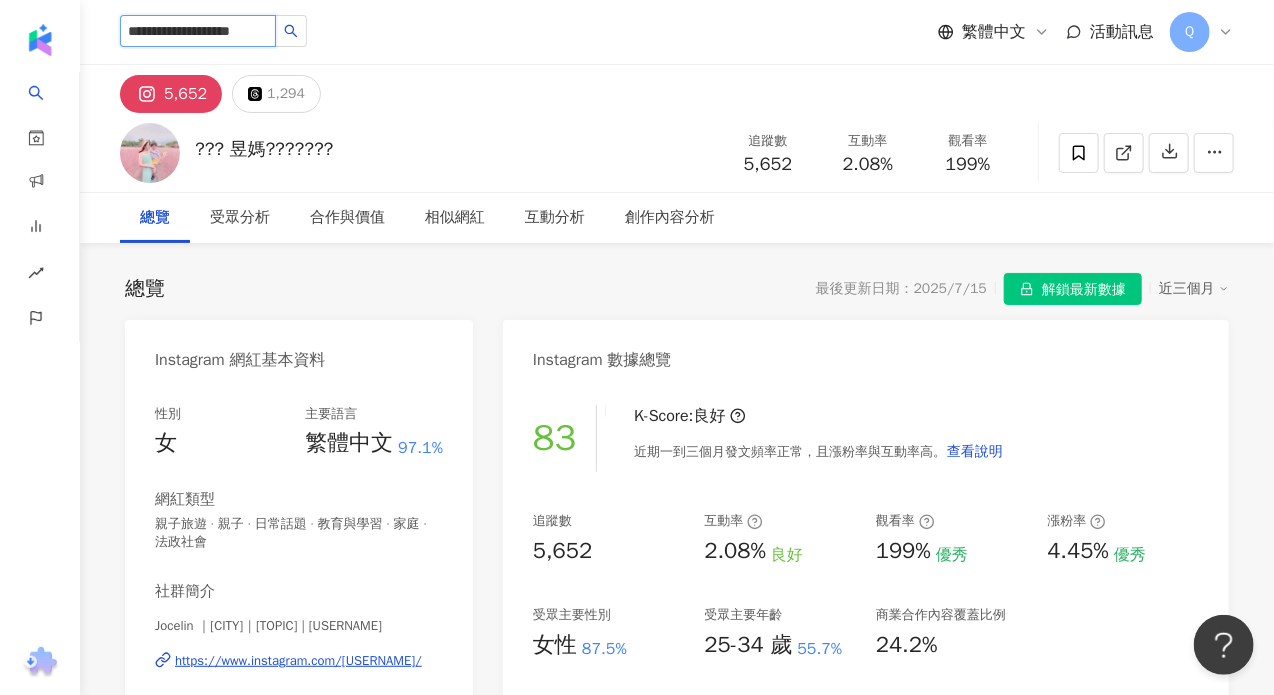 scroll, scrollTop: 0, scrollLeft: 54, axis: horizontal 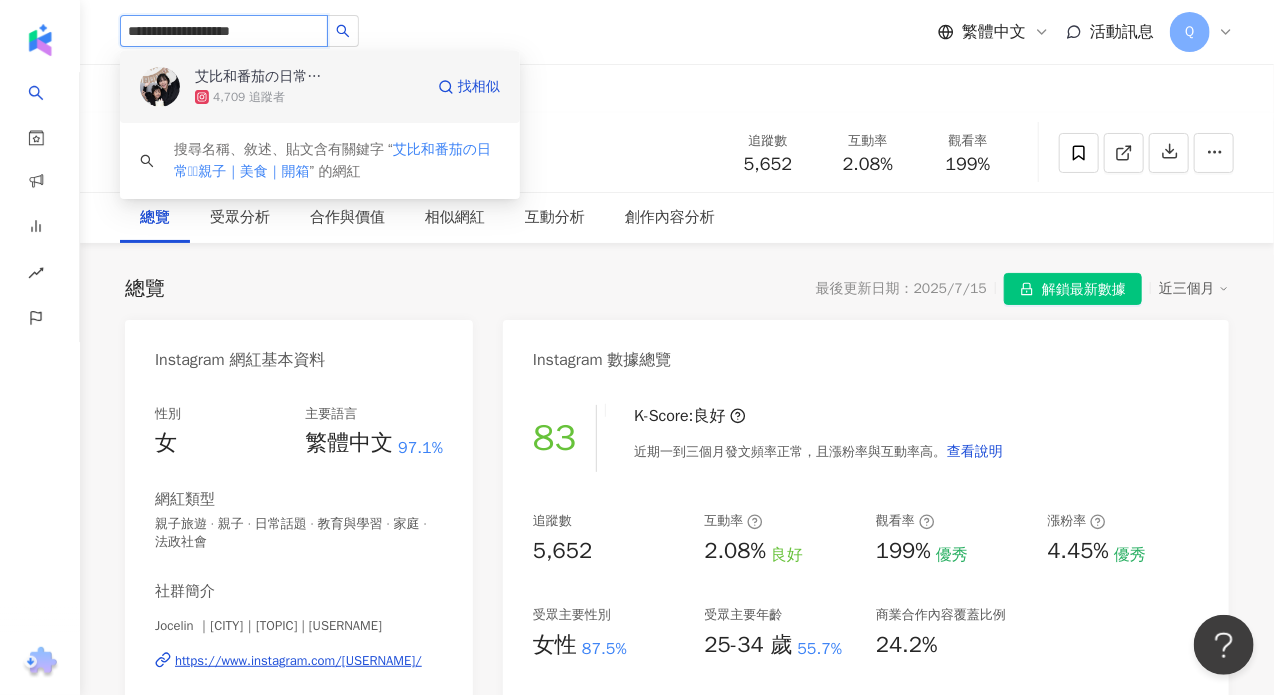 drag, startPoint x: 348, startPoint y: 83, endPoint x: 345, endPoint y: 94, distance: 11.401754 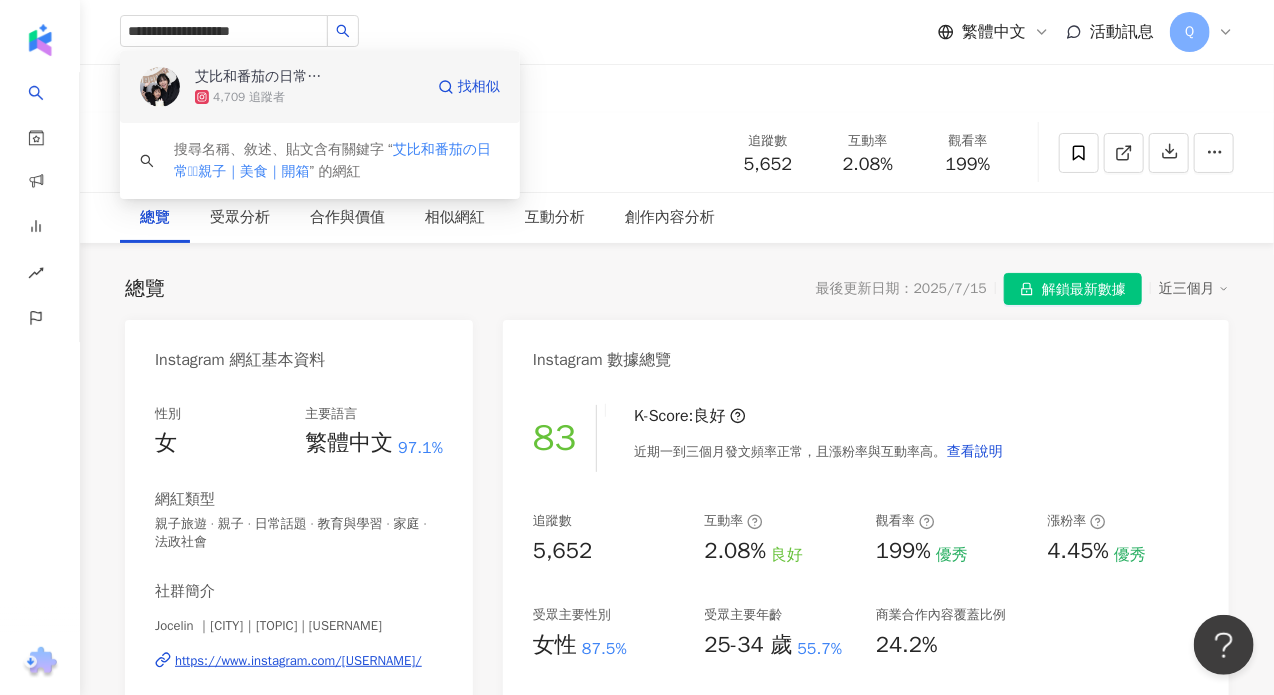 type 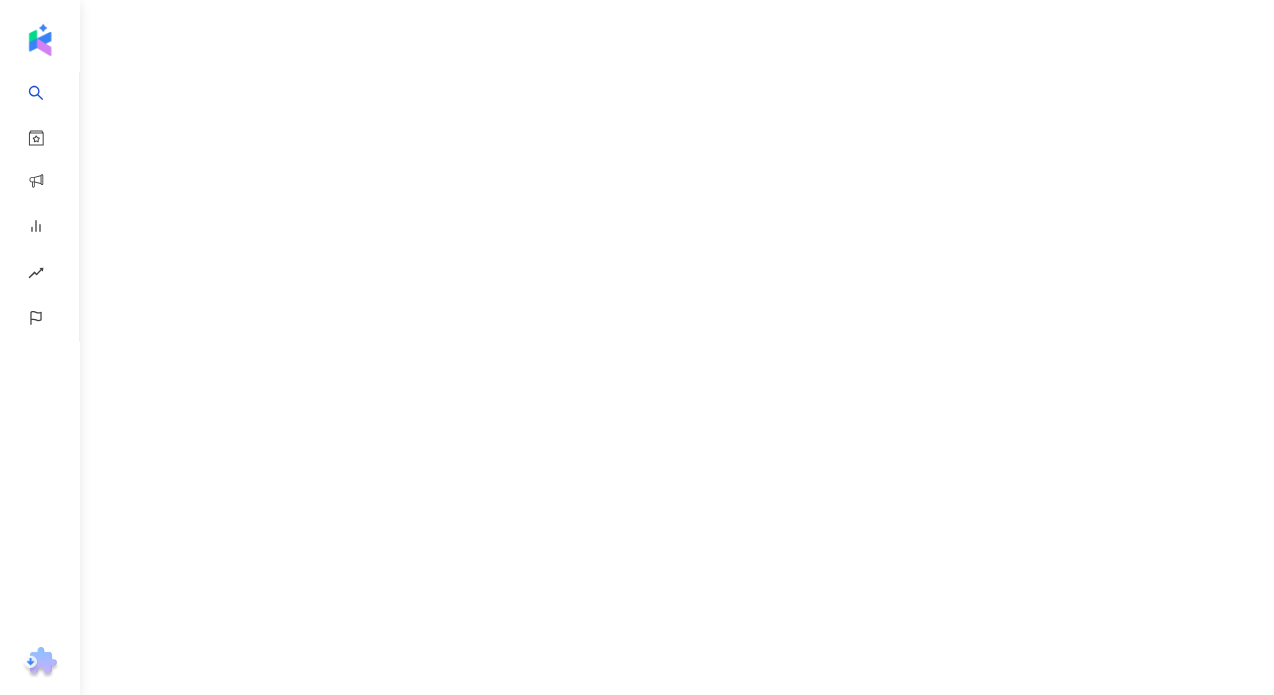 scroll, scrollTop: 0, scrollLeft: 0, axis: both 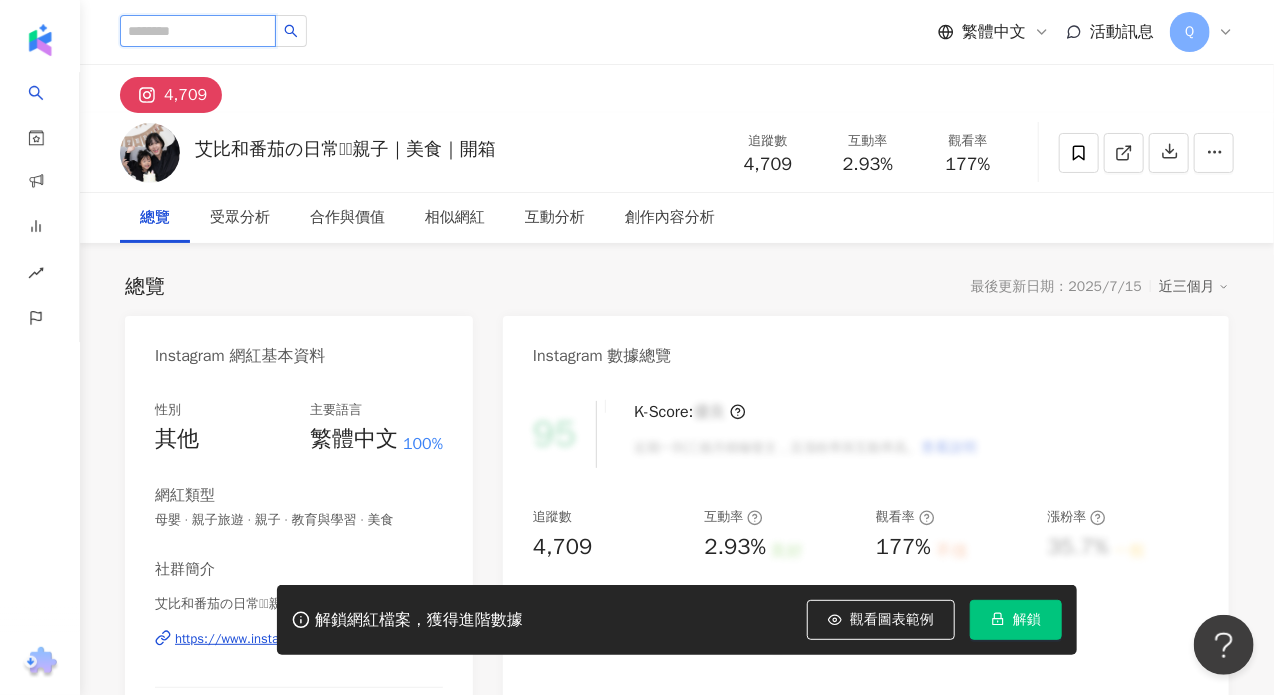 click at bounding box center [198, 31] 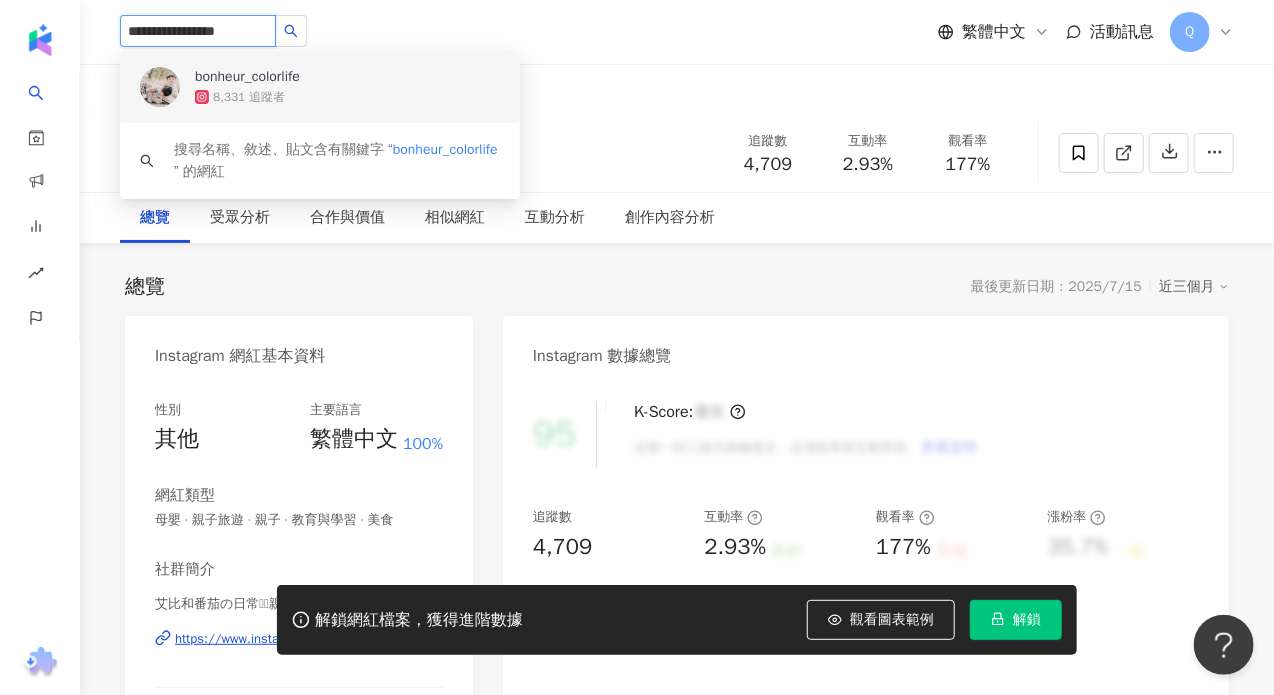 click on "bonheur_colorlife" at bounding box center [247, 77] 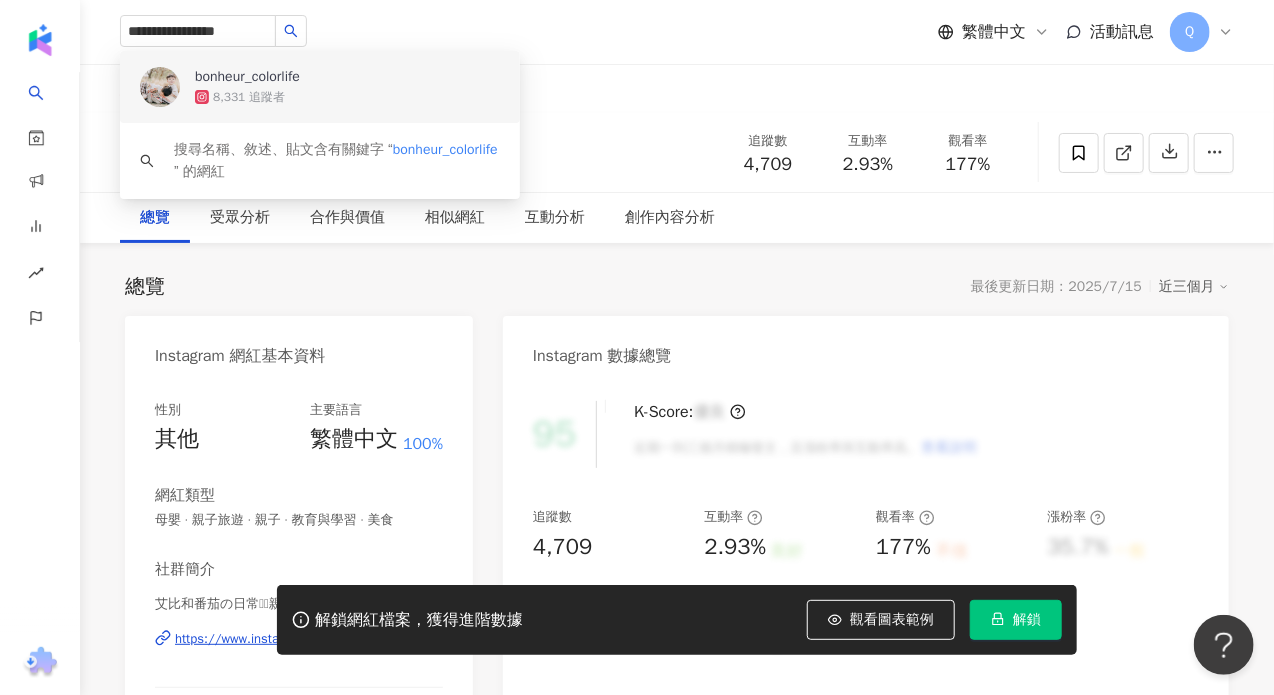 type 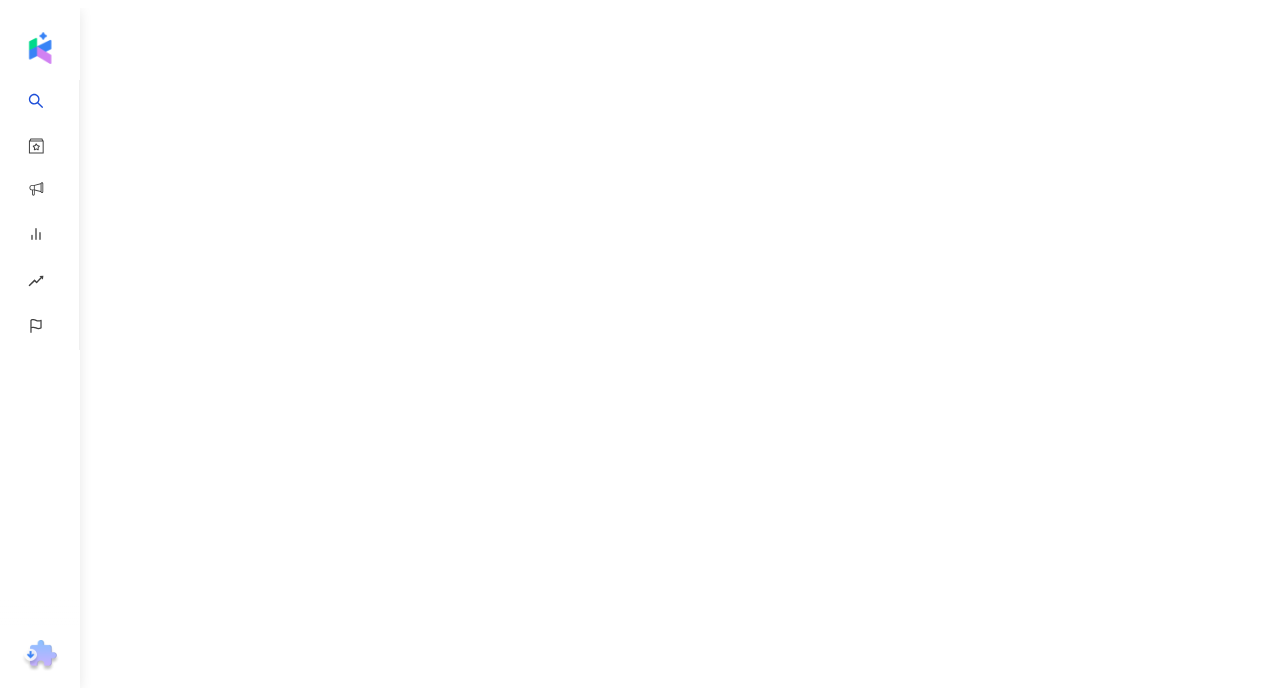 scroll, scrollTop: 0, scrollLeft: 0, axis: both 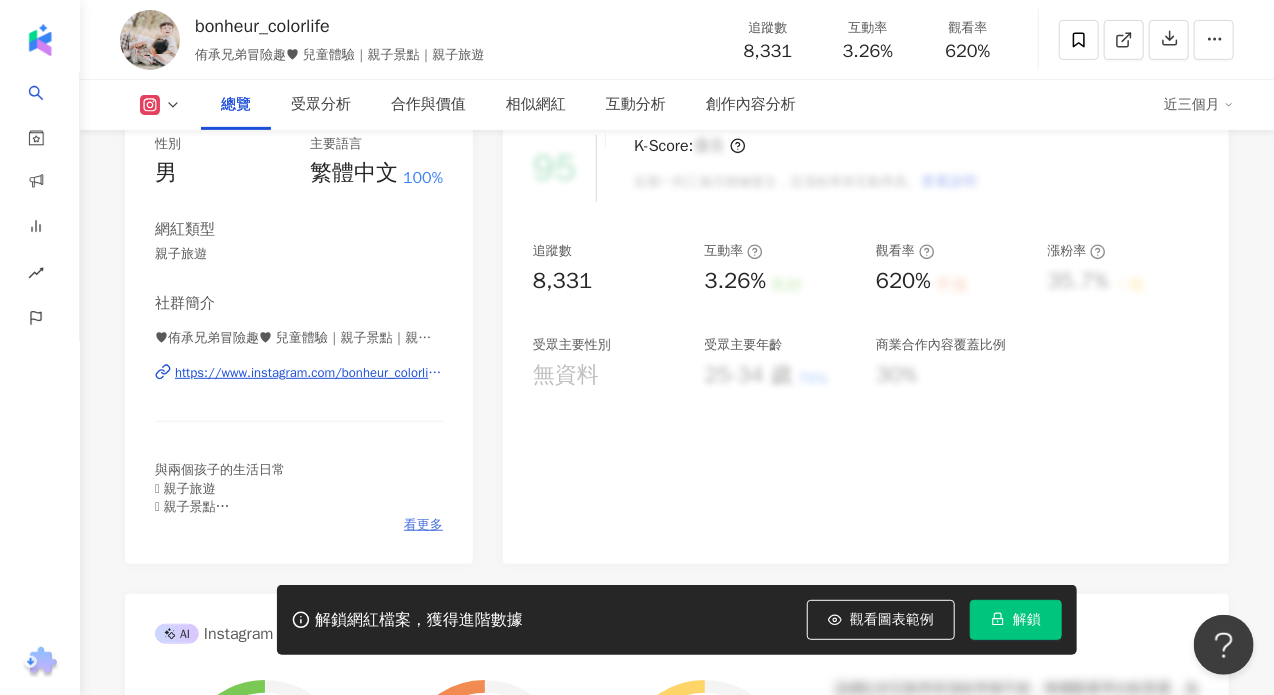 click on "看更多" at bounding box center [423, 525] 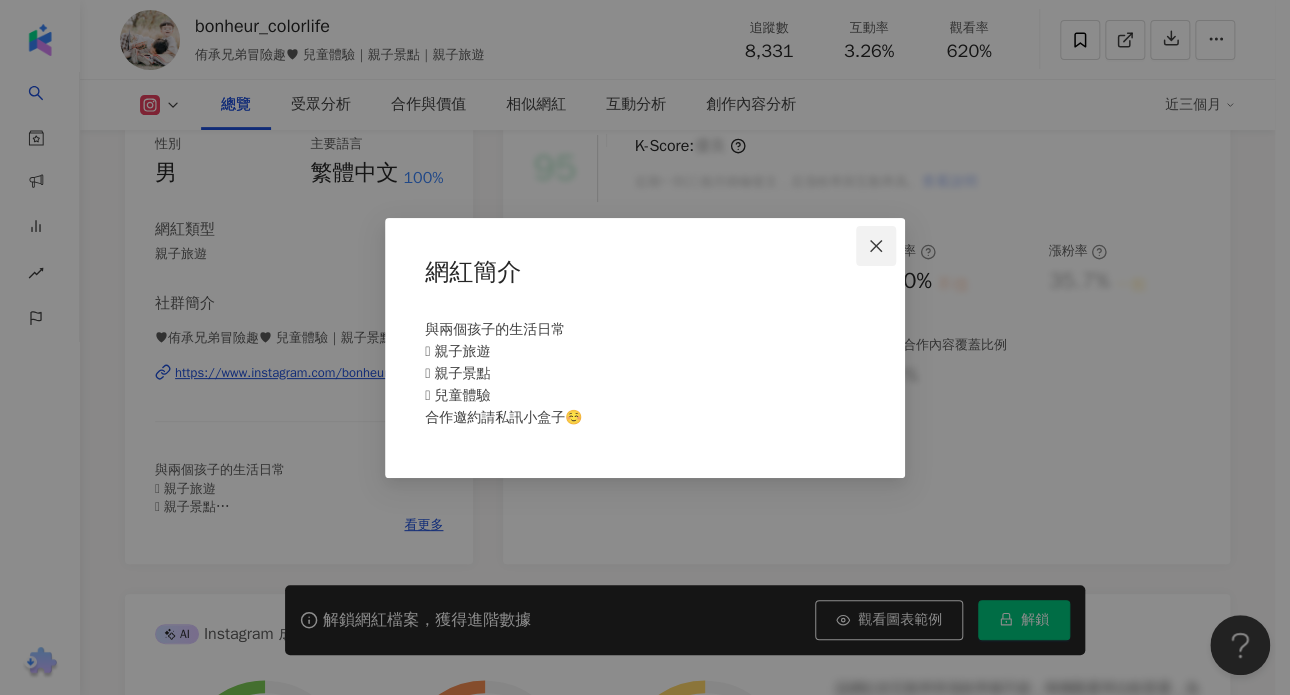click 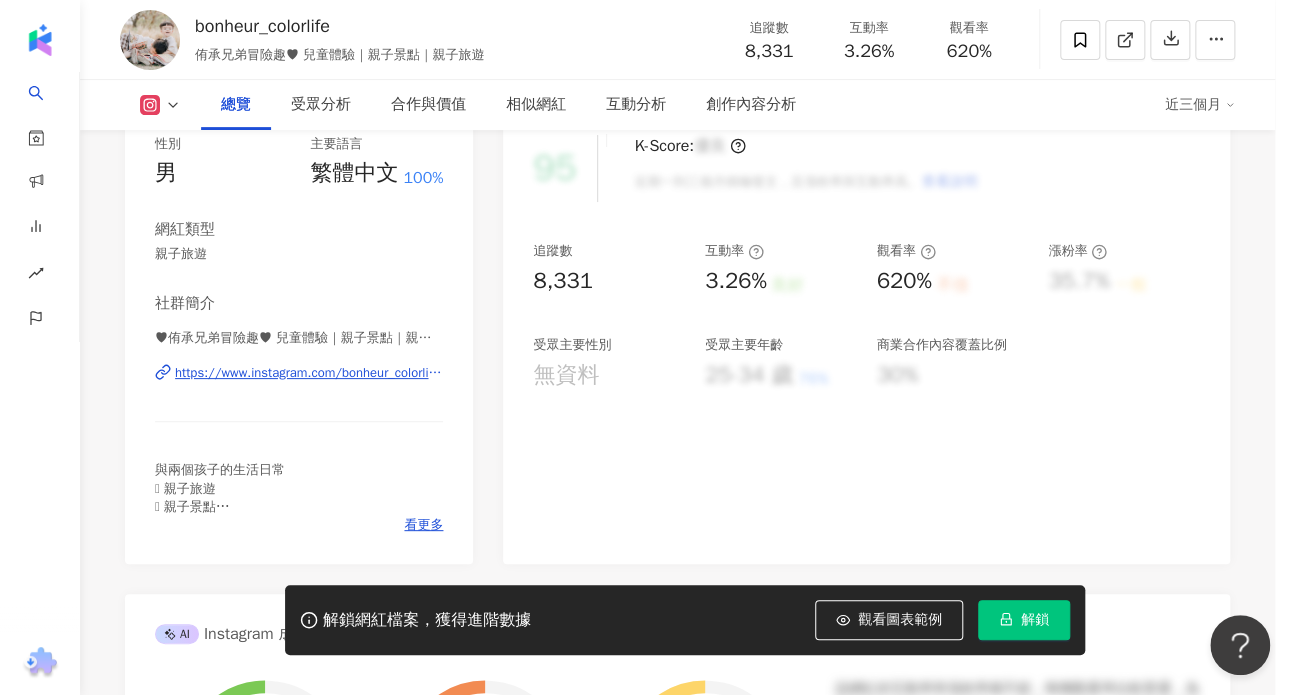 click on "[NUMBER] K-Score :   優良 近期一到三個月積極發文，且漲粉率與互動率高。 查看說明 追蹤數   [NUMBER] 互動率   [PERCENT]% 良好 觀看率   [PERCENT]% 不佳 漲粉率   [PERCENT]% 一般 受眾主要性別   無資料 受眾主要年齡   [AGE] 歲 [PERCENT]% 商業合作內容覆蓋比例   [PERCENT]%" at bounding box center [866, 339] 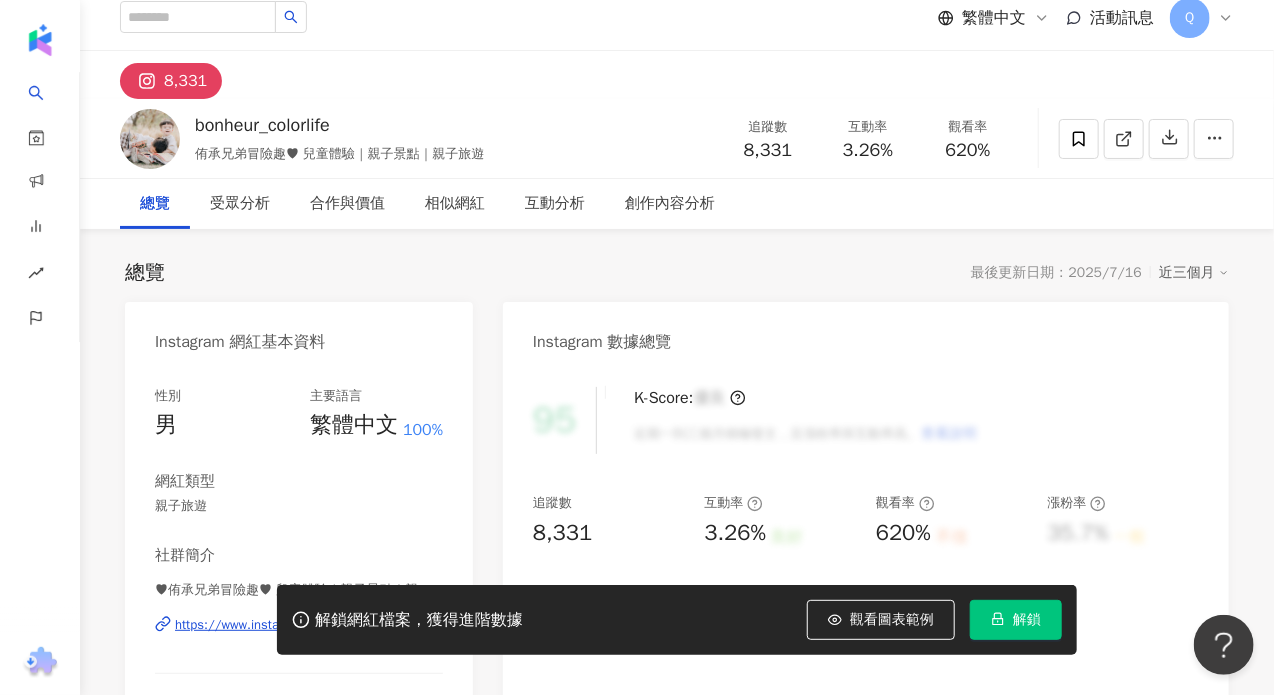scroll, scrollTop: 0, scrollLeft: 0, axis: both 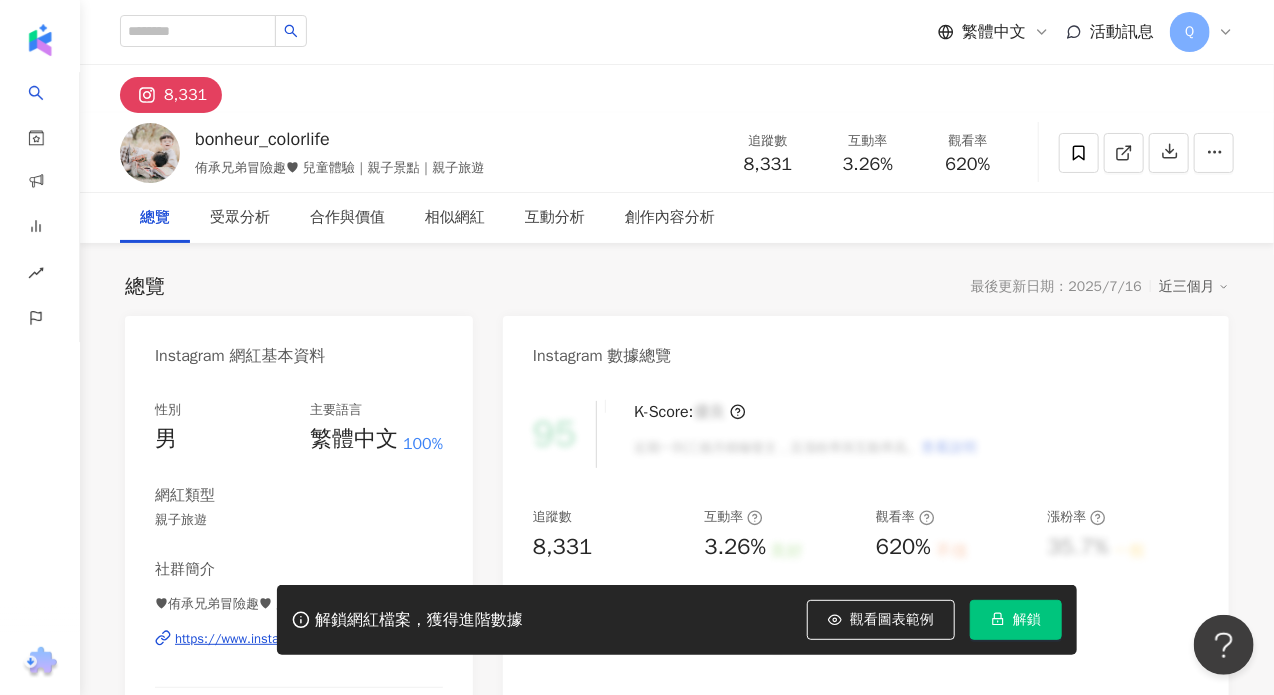 click on "總覽 受眾分析 合作與價值 相似網紅 互動分析 創作內容分析" at bounding box center (677, 218) 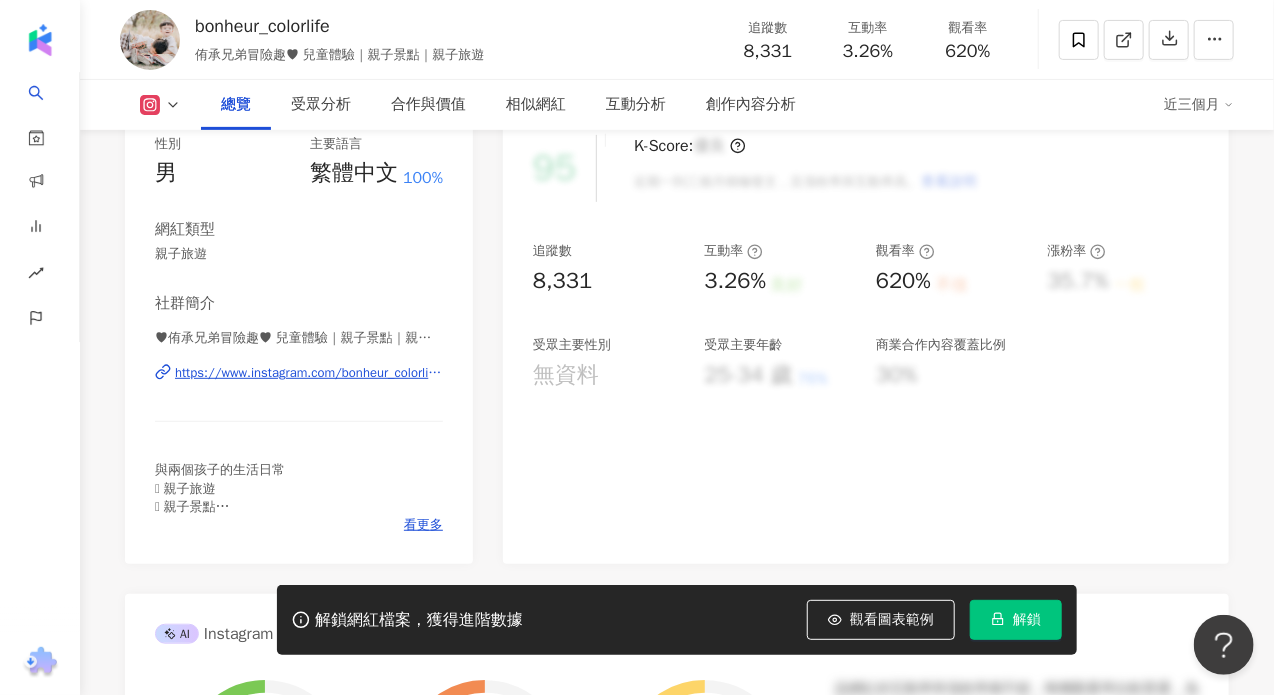 scroll, scrollTop: 0, scrollLeft: 0, axis: both 